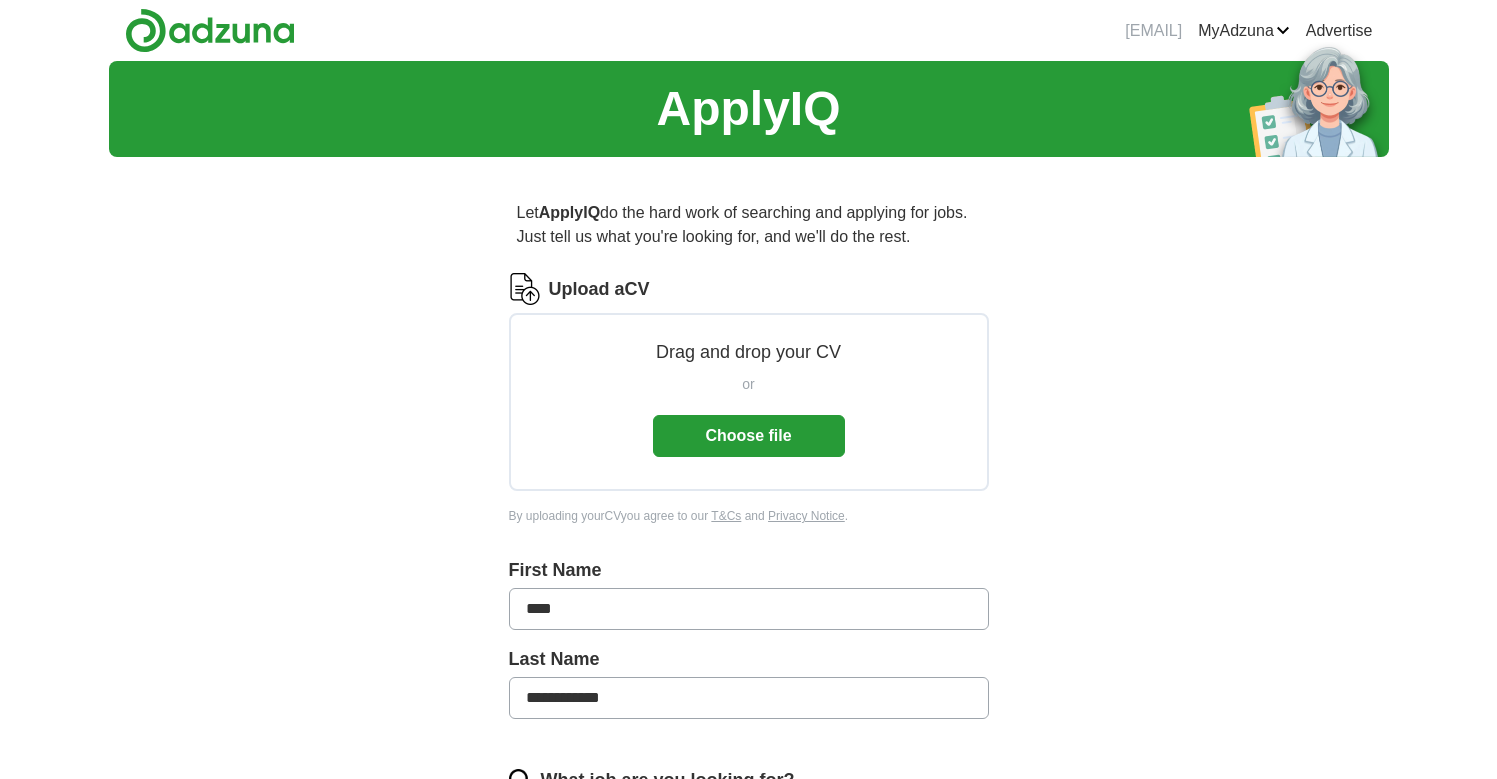 scroll, scrollTop: 0, scrollLeft: 0, axis: both 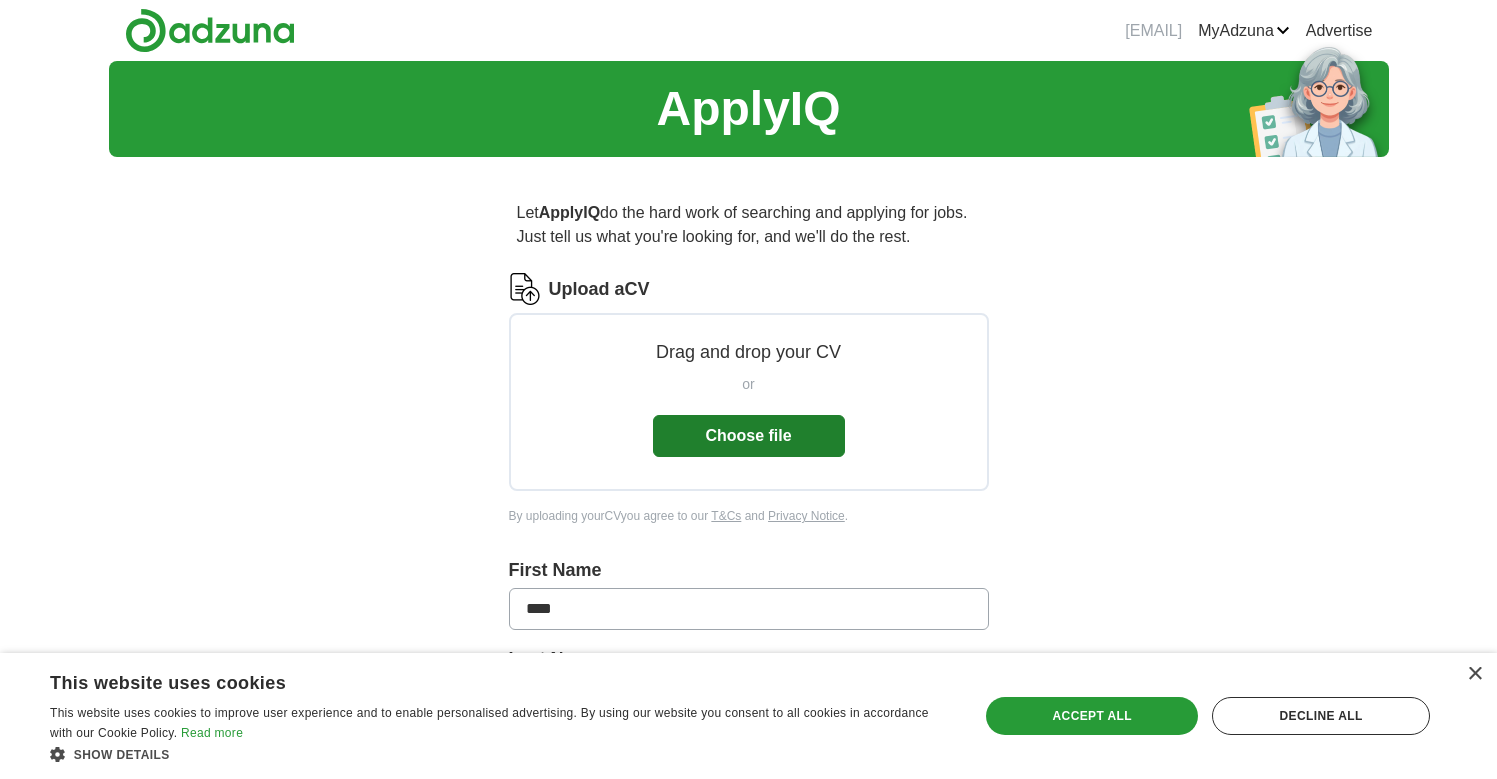 click on "Choose file" at bounding box center (749, 436) 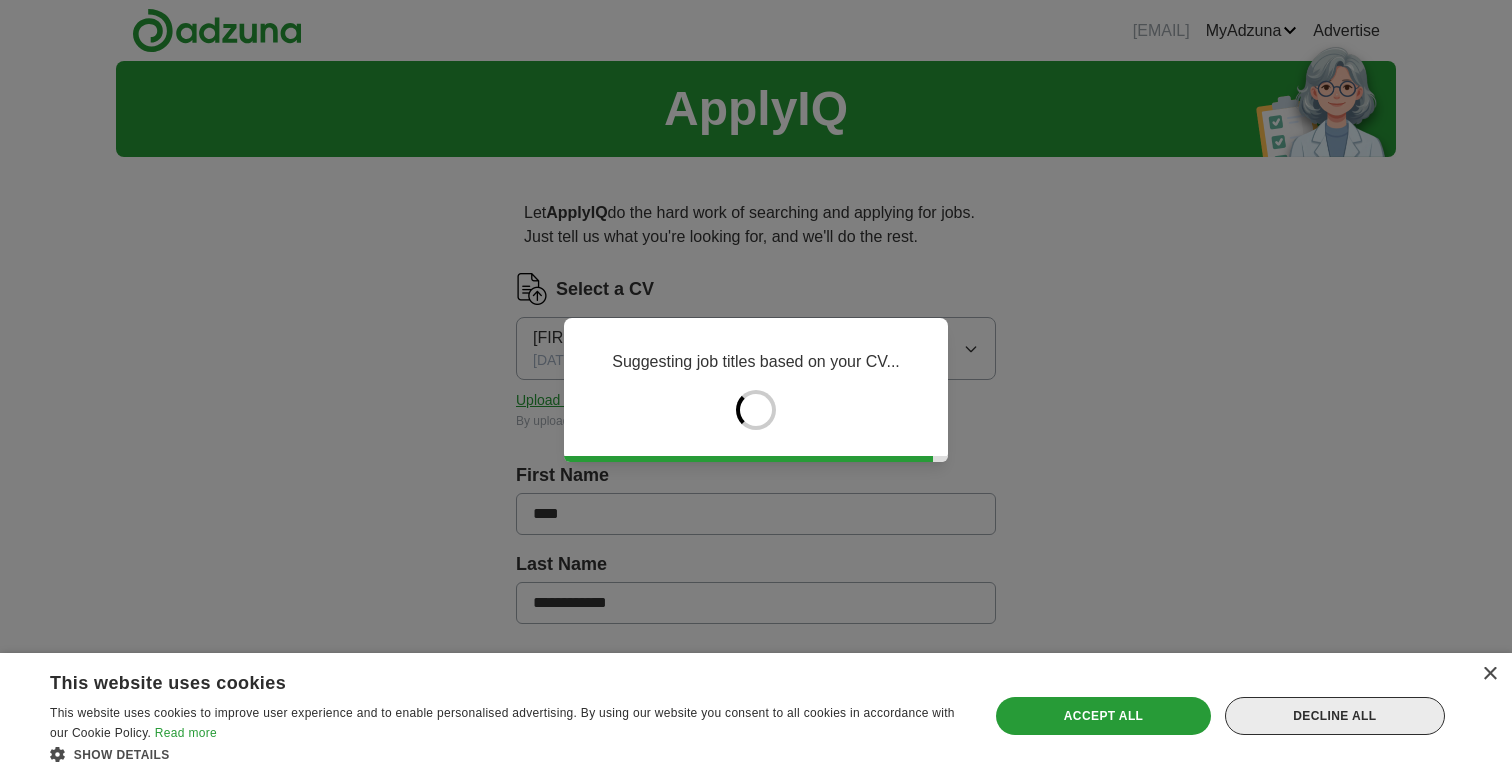 click on "Decline all" at bounding box center (1335, 716) 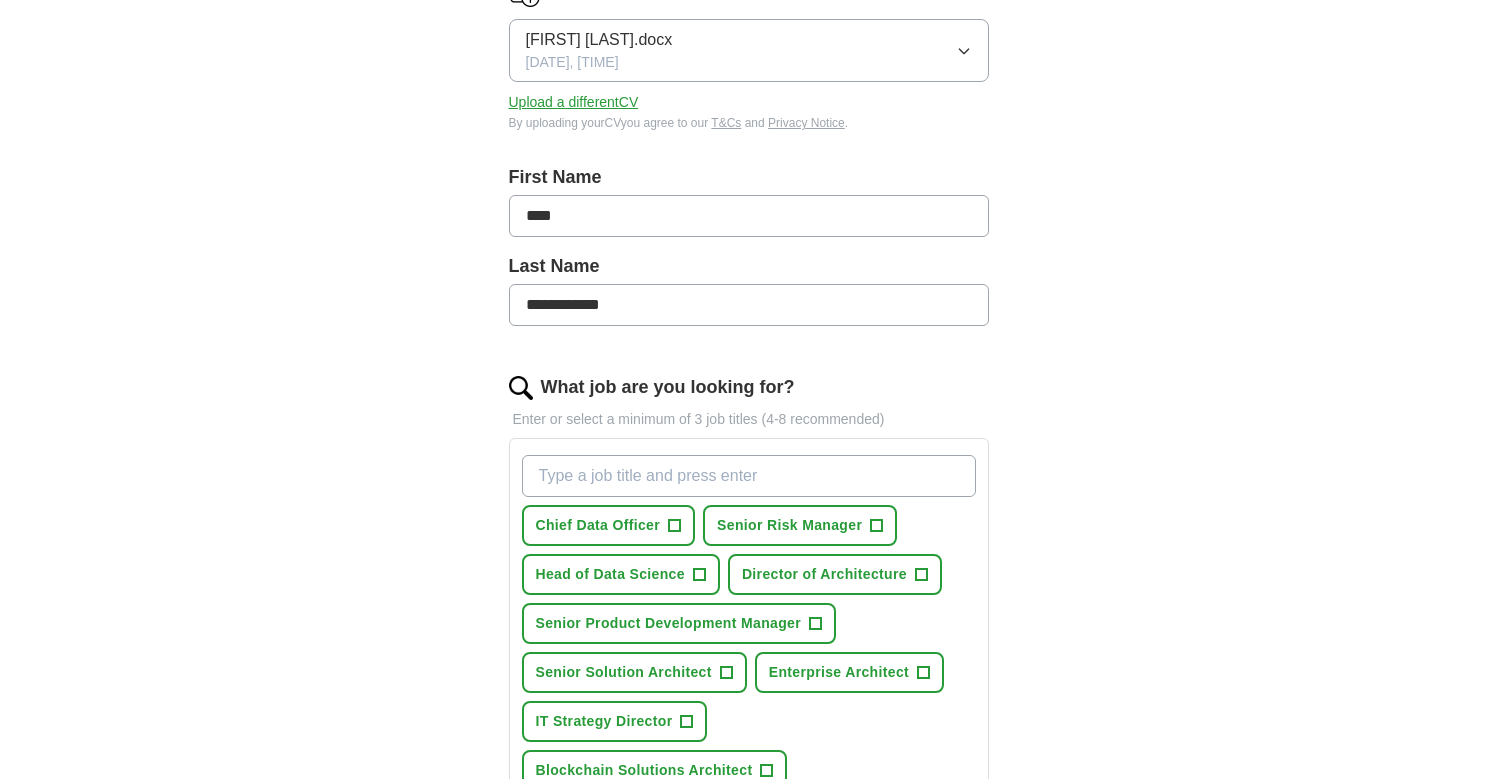scroll, scrollTop: 318, scrollLeft: 0, axis: vertical 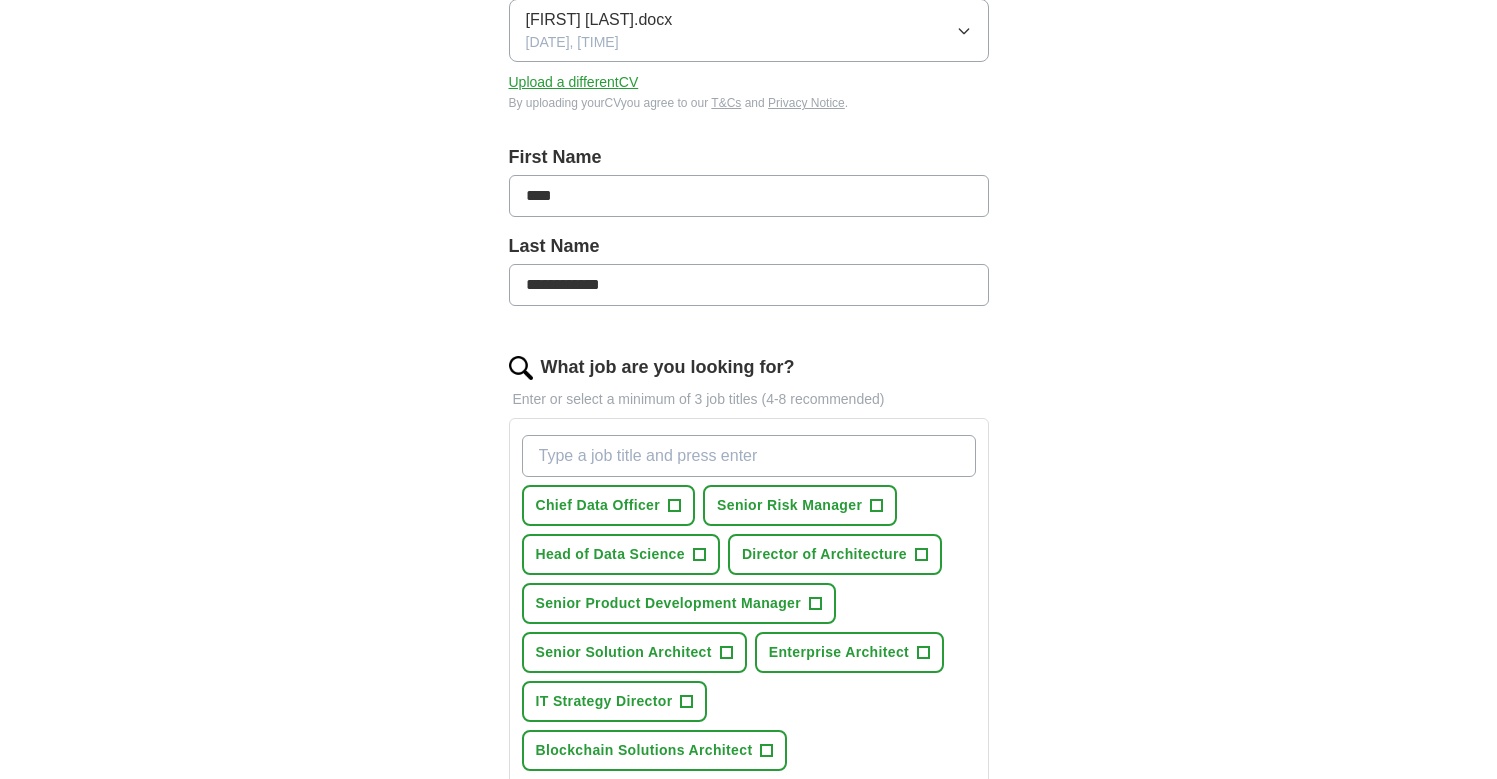 click on "+" at bounding box center [675, 506] 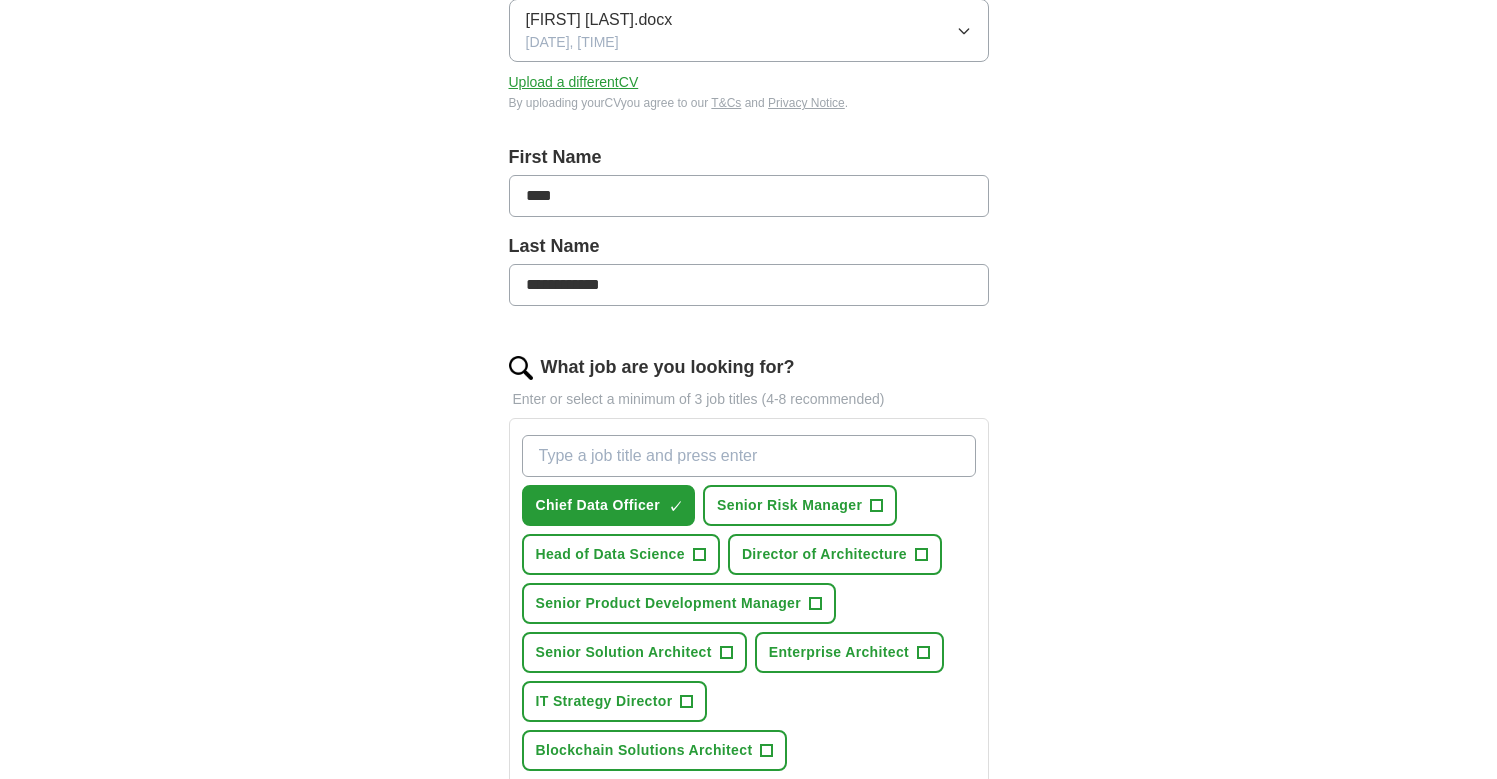 click on "+" at bounding box center [921, 555] 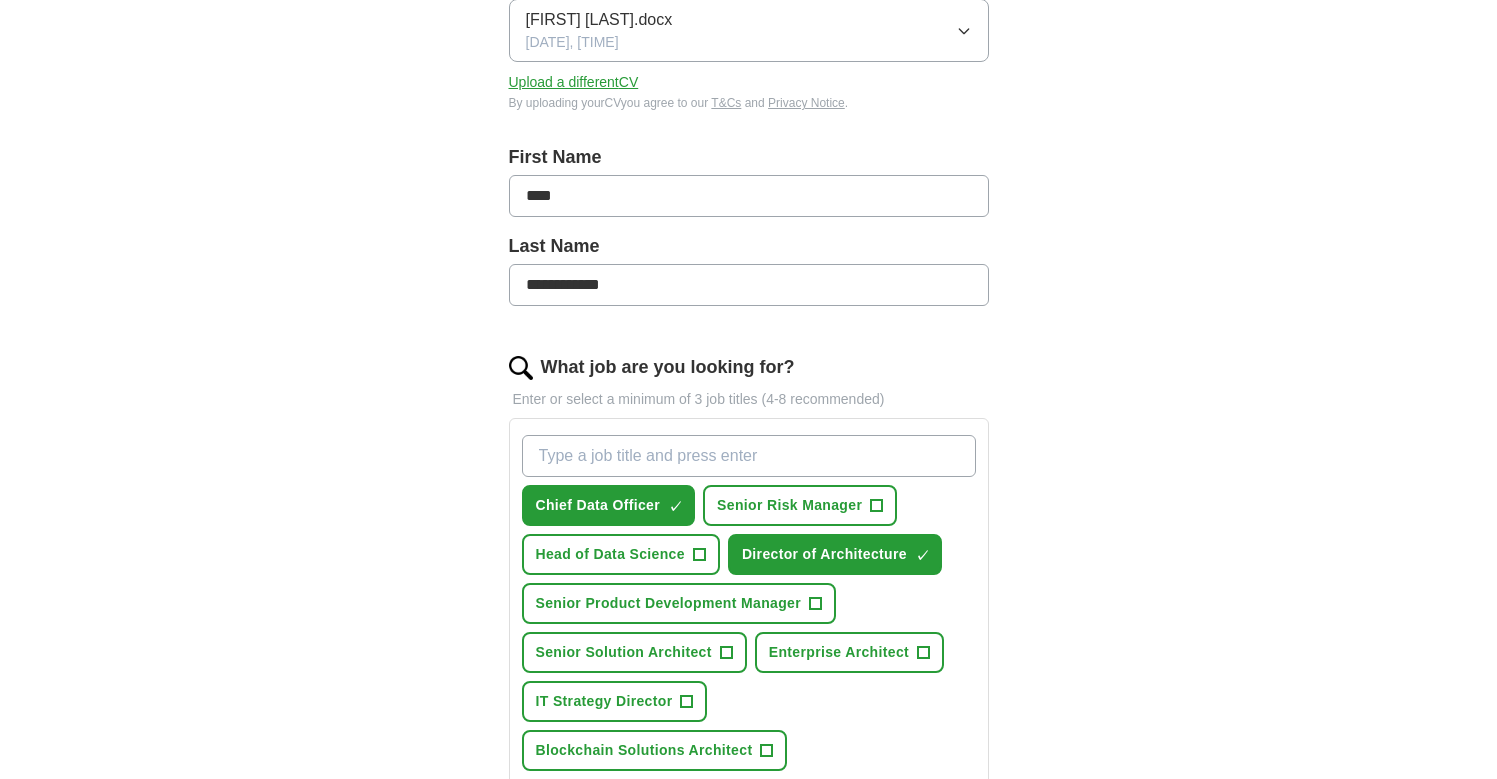 click on "Head of Data Science +" at bounding box center (621, 554) 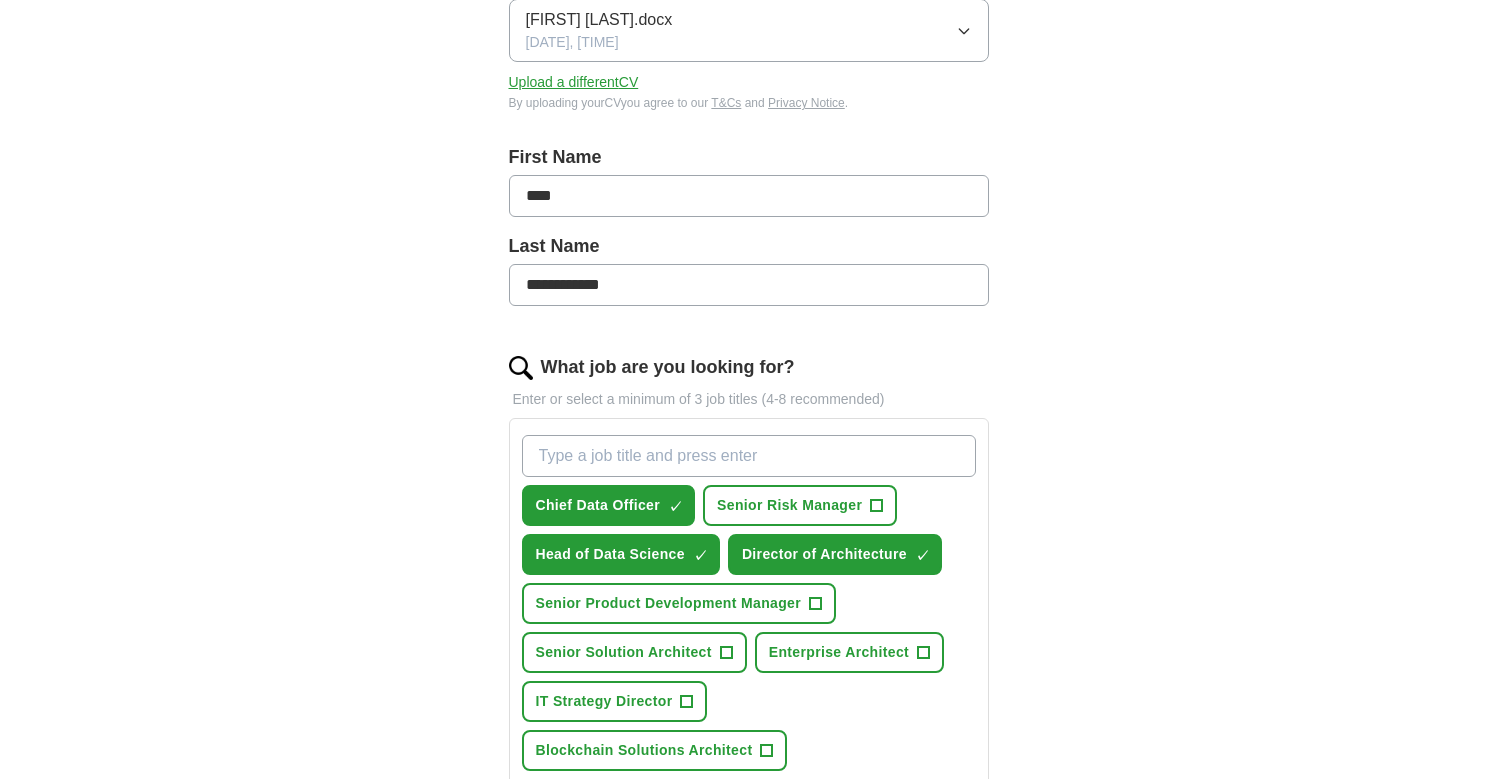 click on "×" at bounding box center (0, 0) 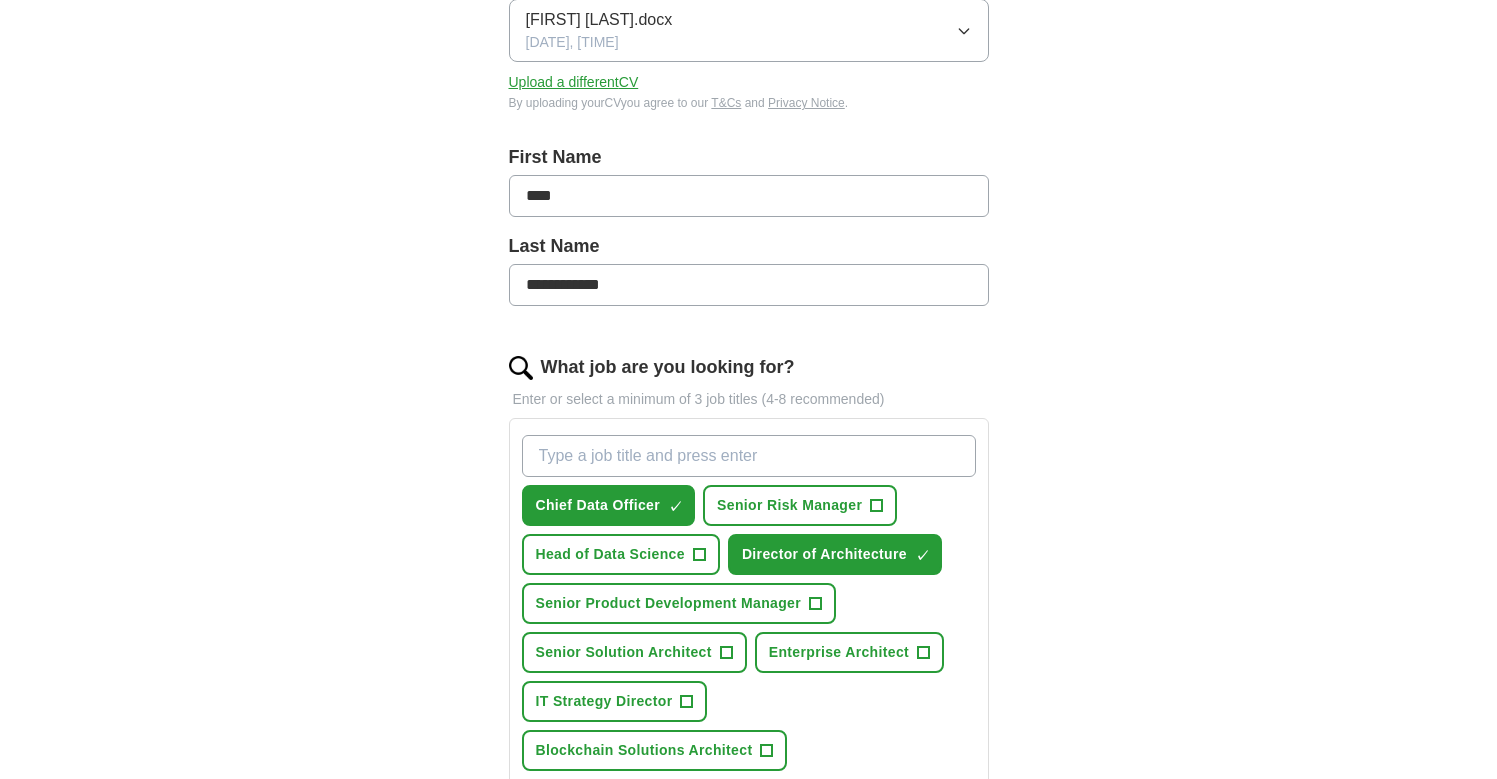 click on "+" at bounding box center [699, 555] 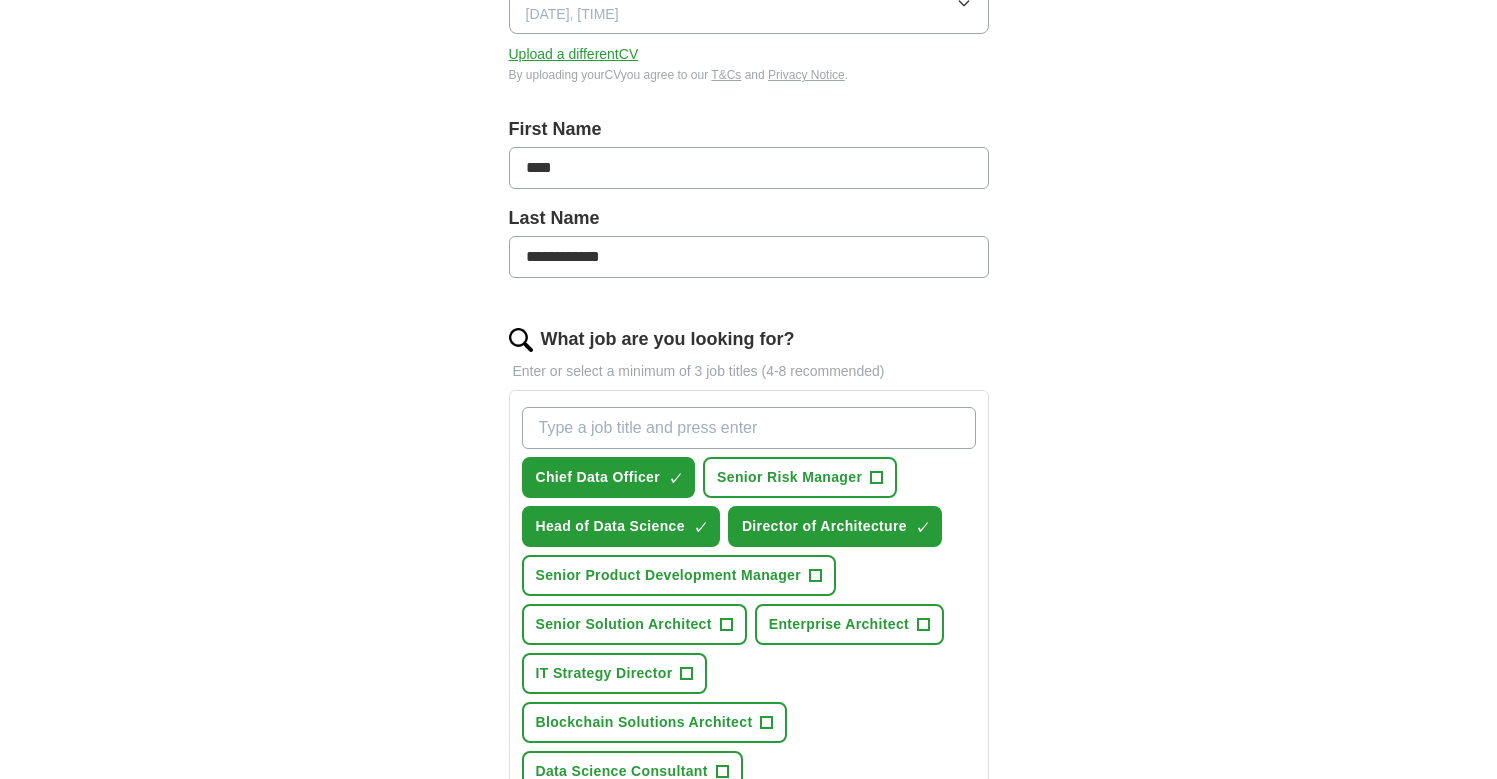 scroll, scrollTop: 408, scrollLeft: 0, axis: vertical 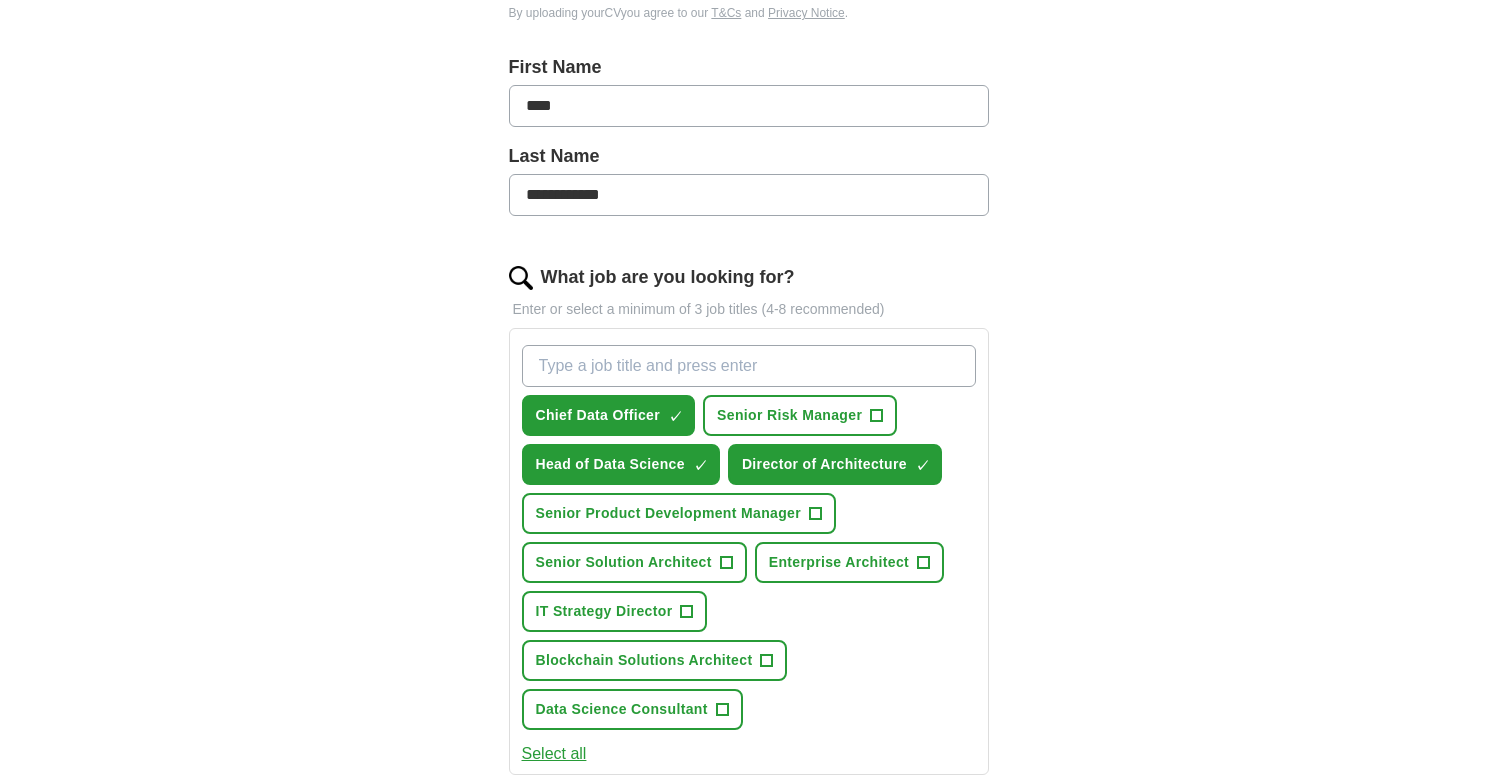 click on "+" at bounding box center (687, 612) 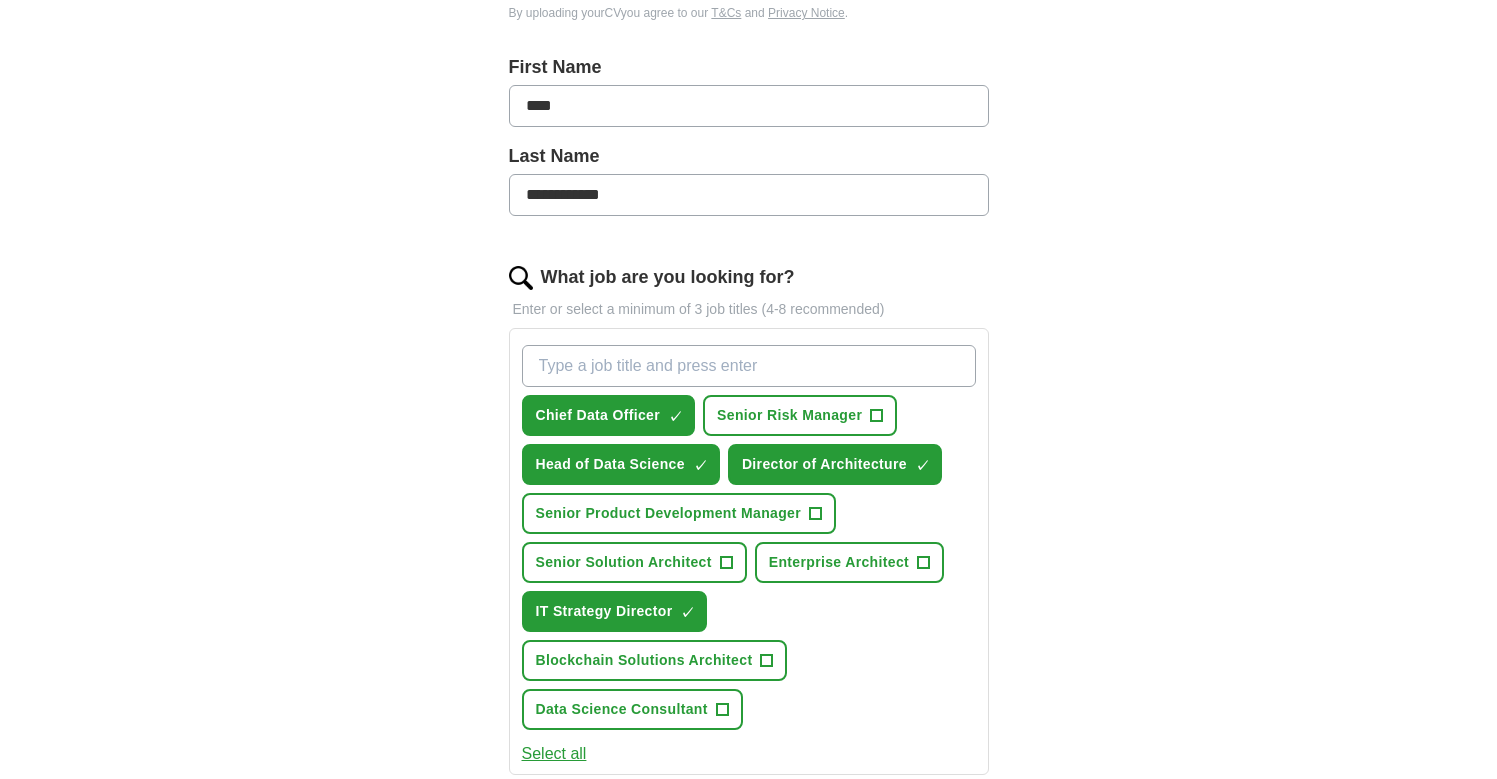 click on "×" at bounding box center (0, 0) 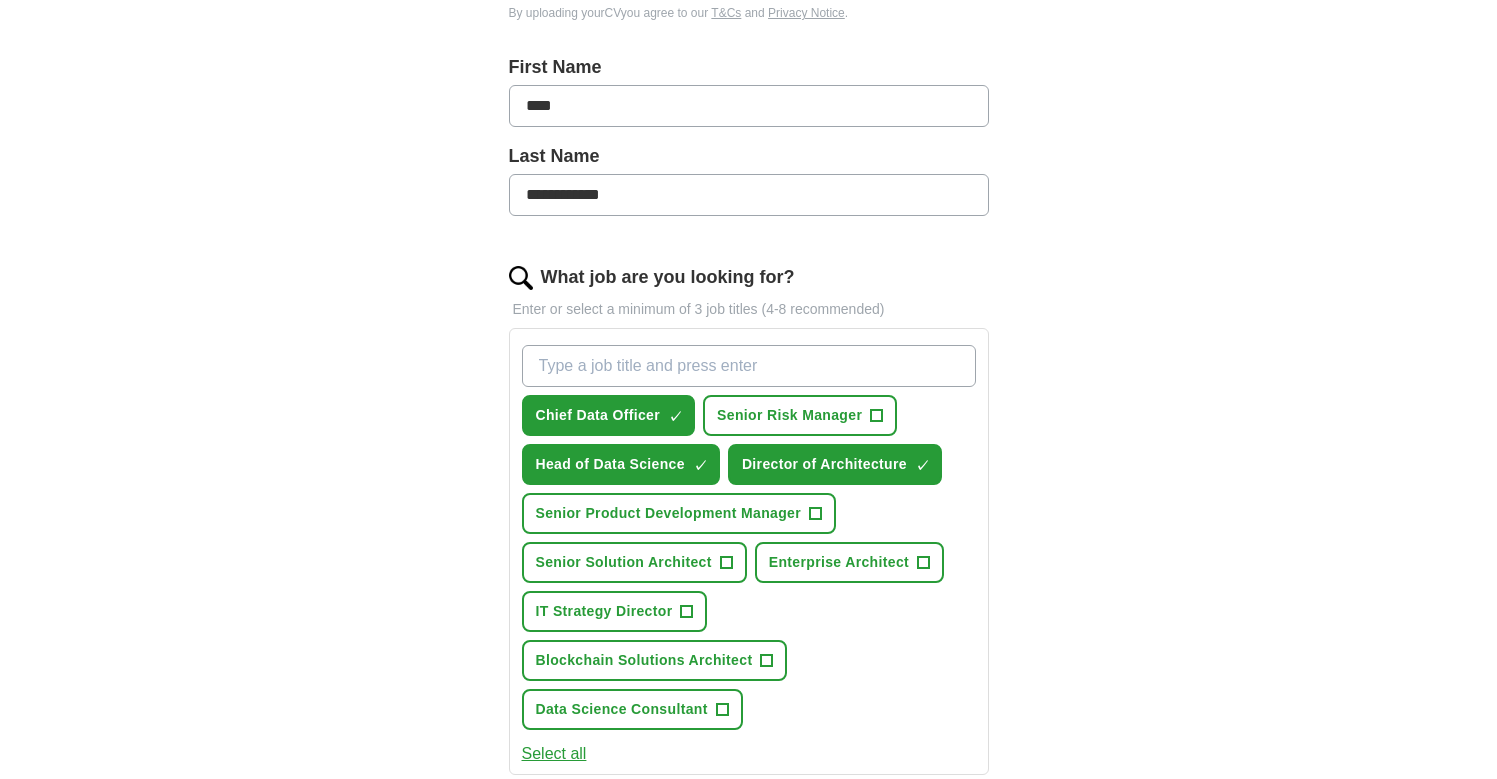 click on "+" at bounding box center [687, 612] 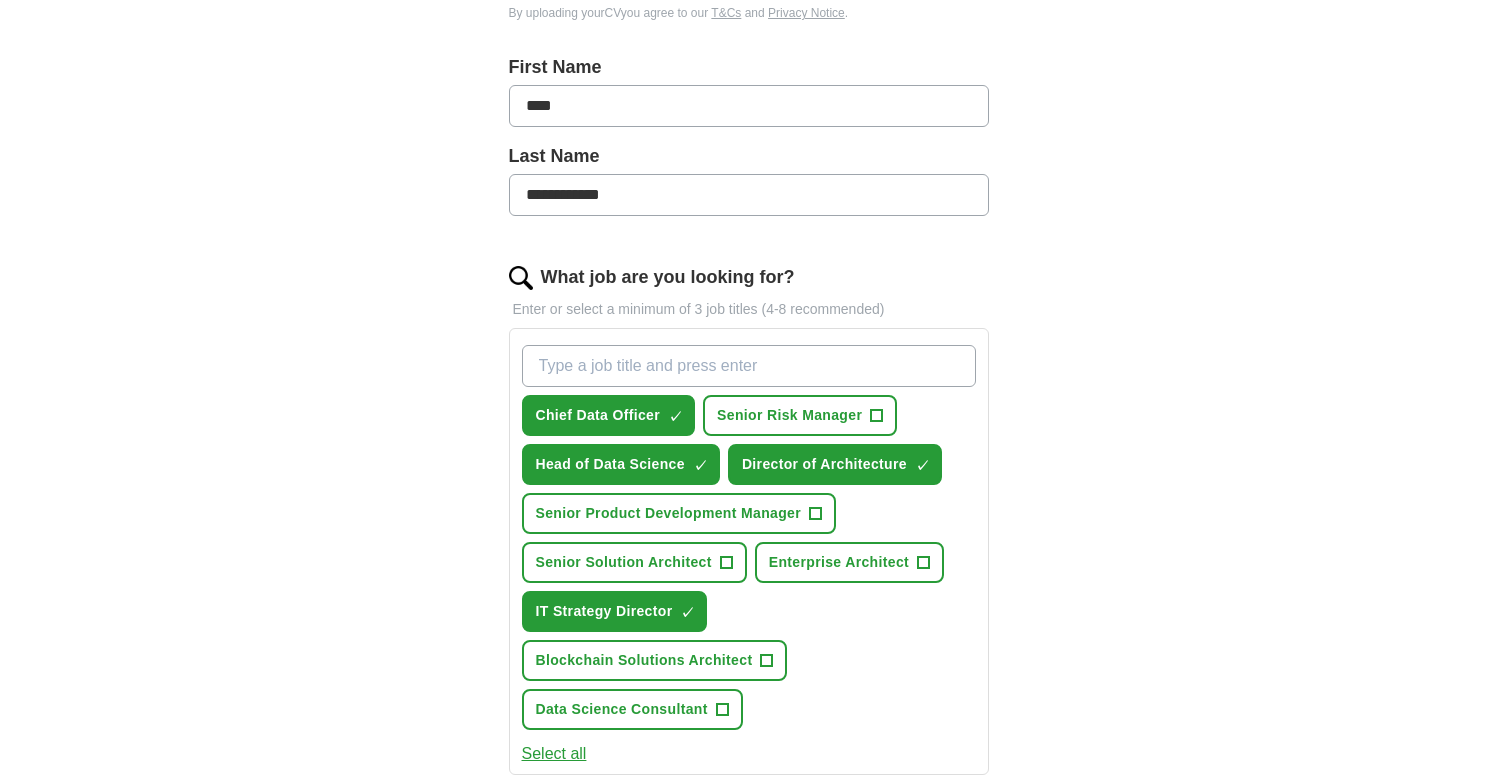 click on "×" at bounding box center (0, 0) 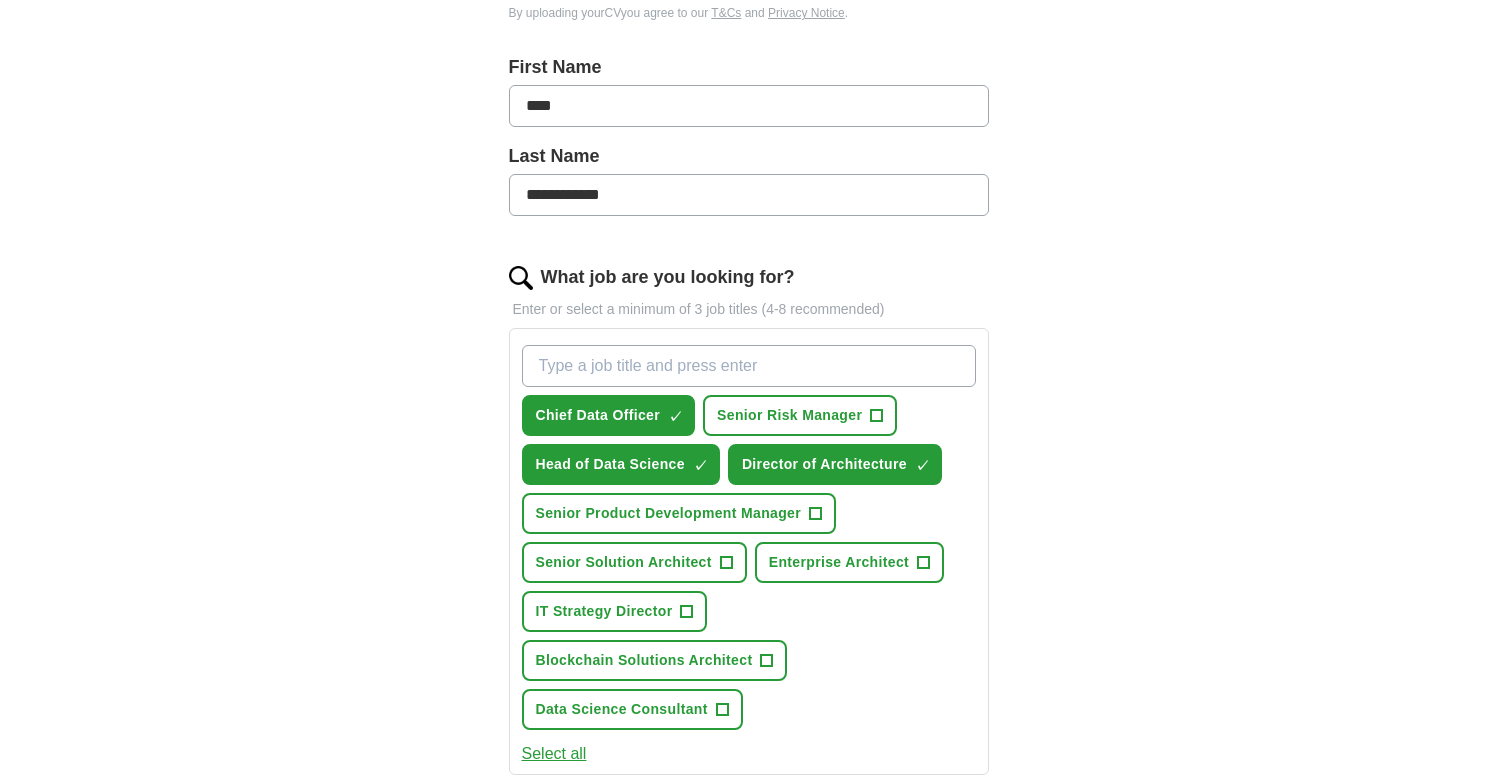 click on "+" at bounding box center (687, 612) 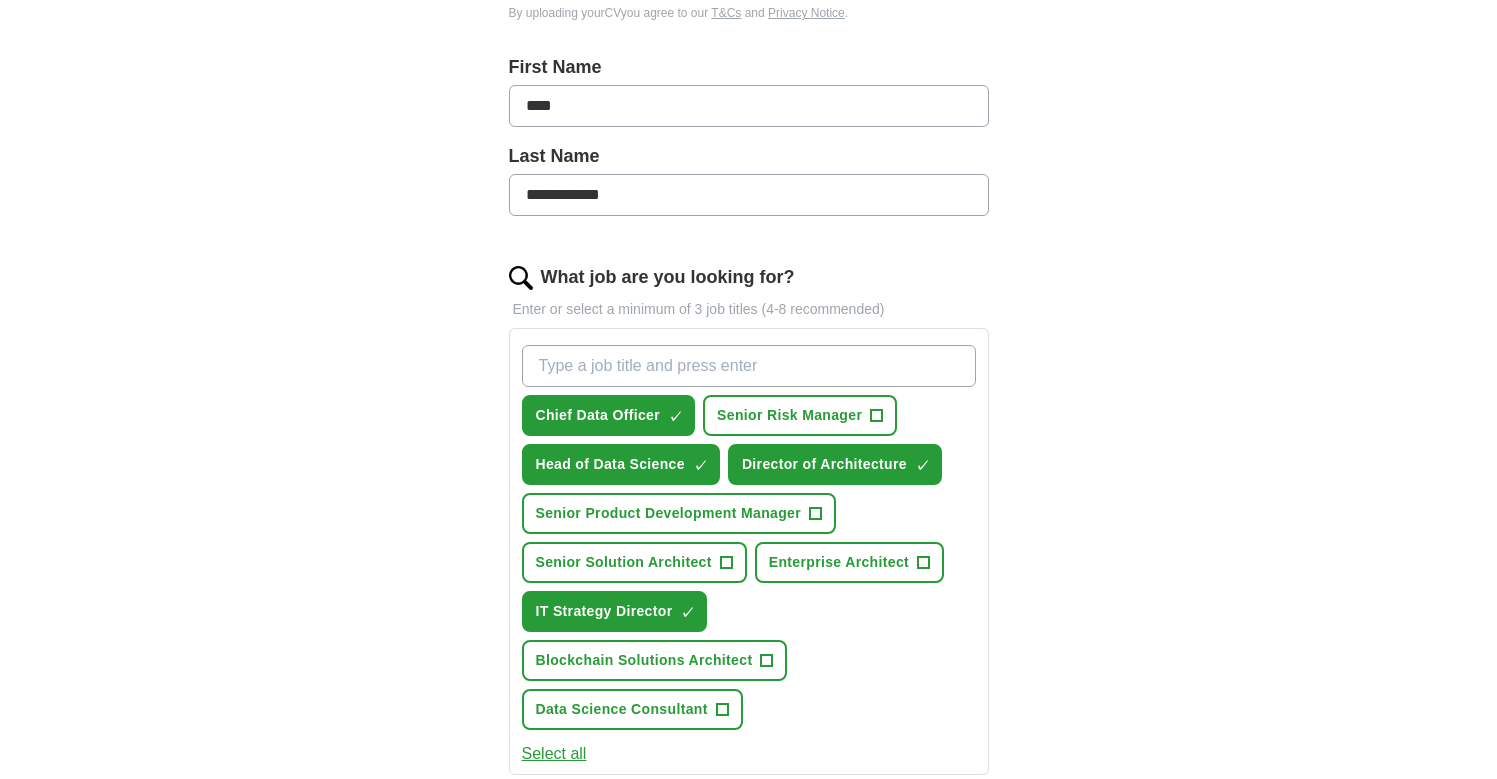 click on "+" at bounding box center [924, 563] 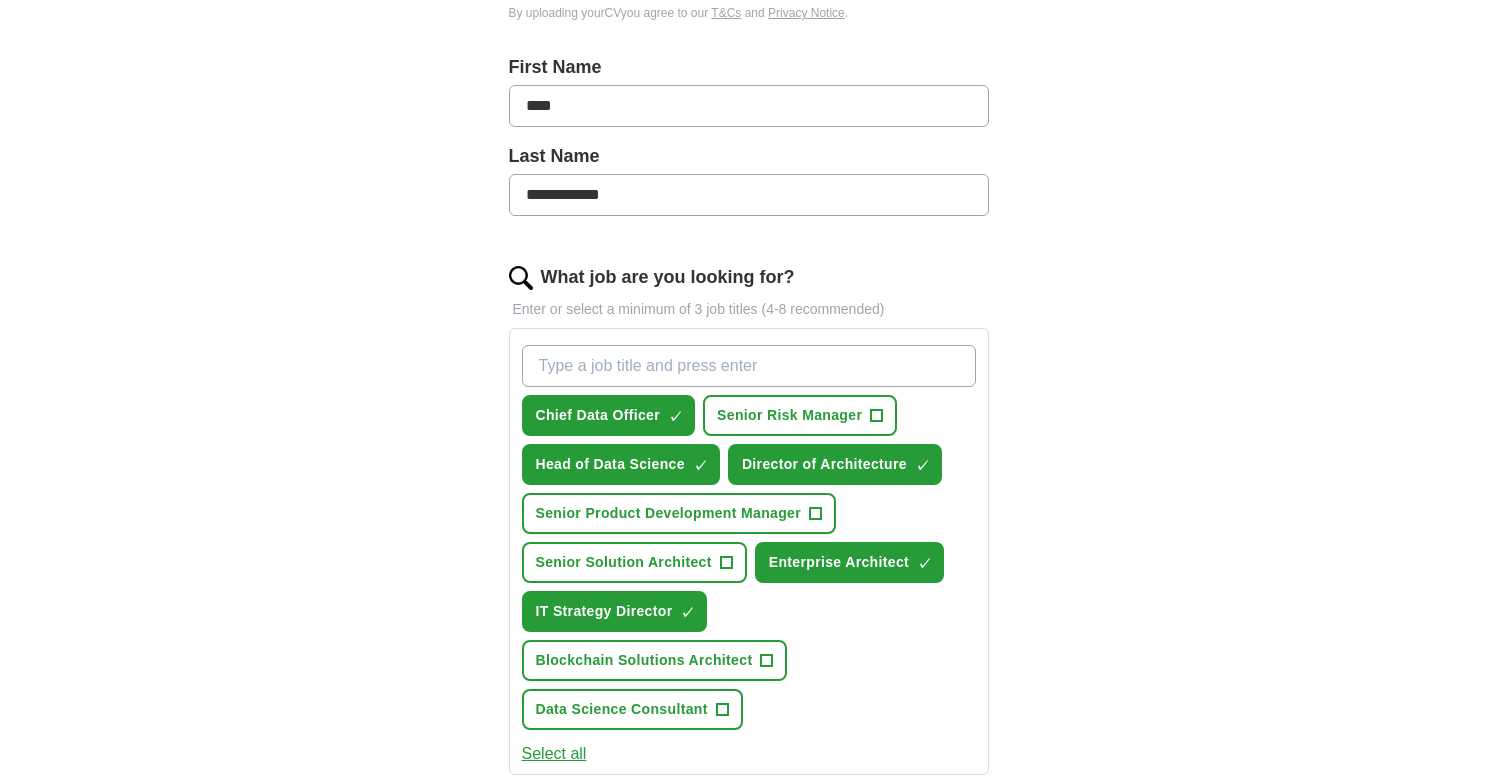 click on "+" at bounding box center [726, 563] 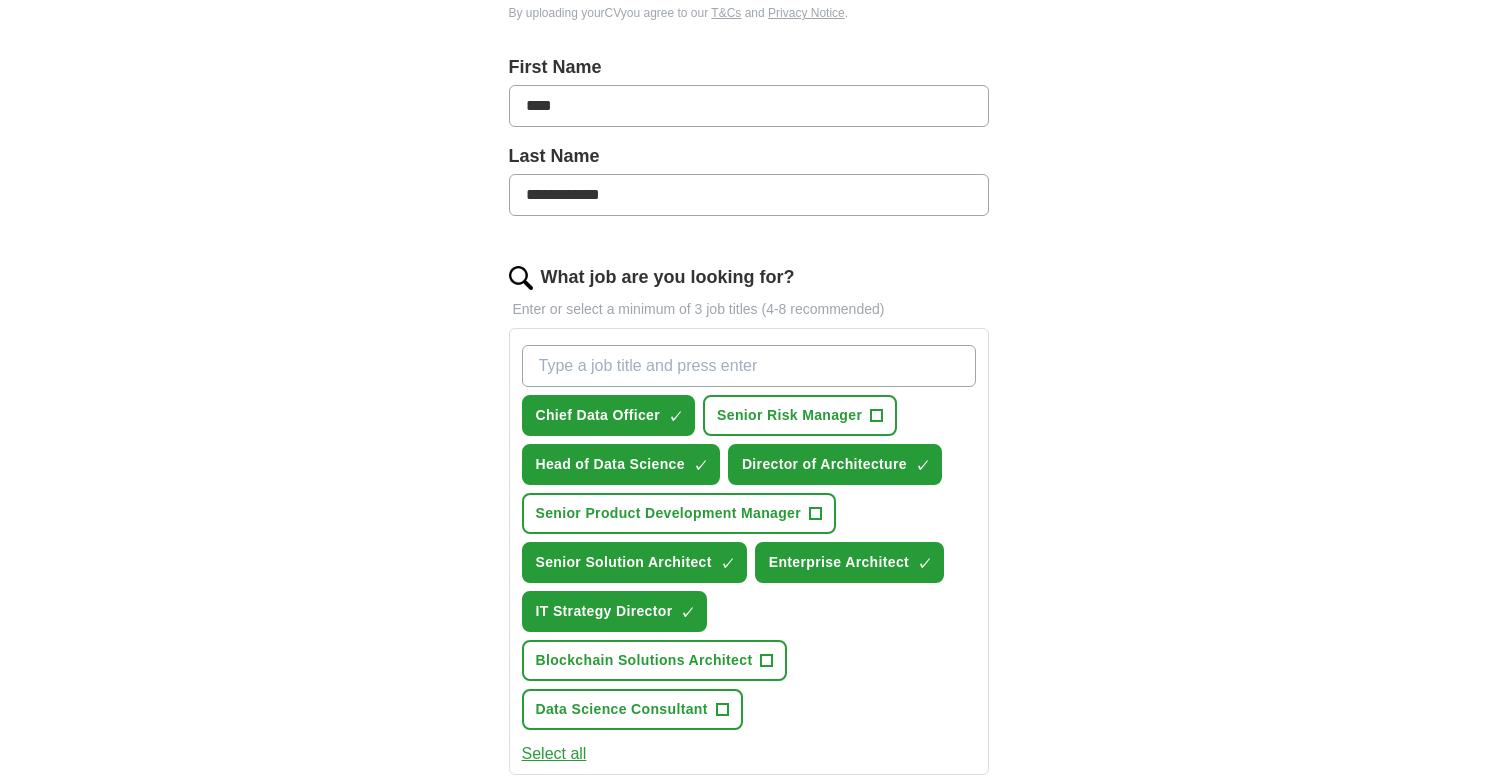 scroll, scrollTop: 434, scrollLeft: 0, axis: vertical 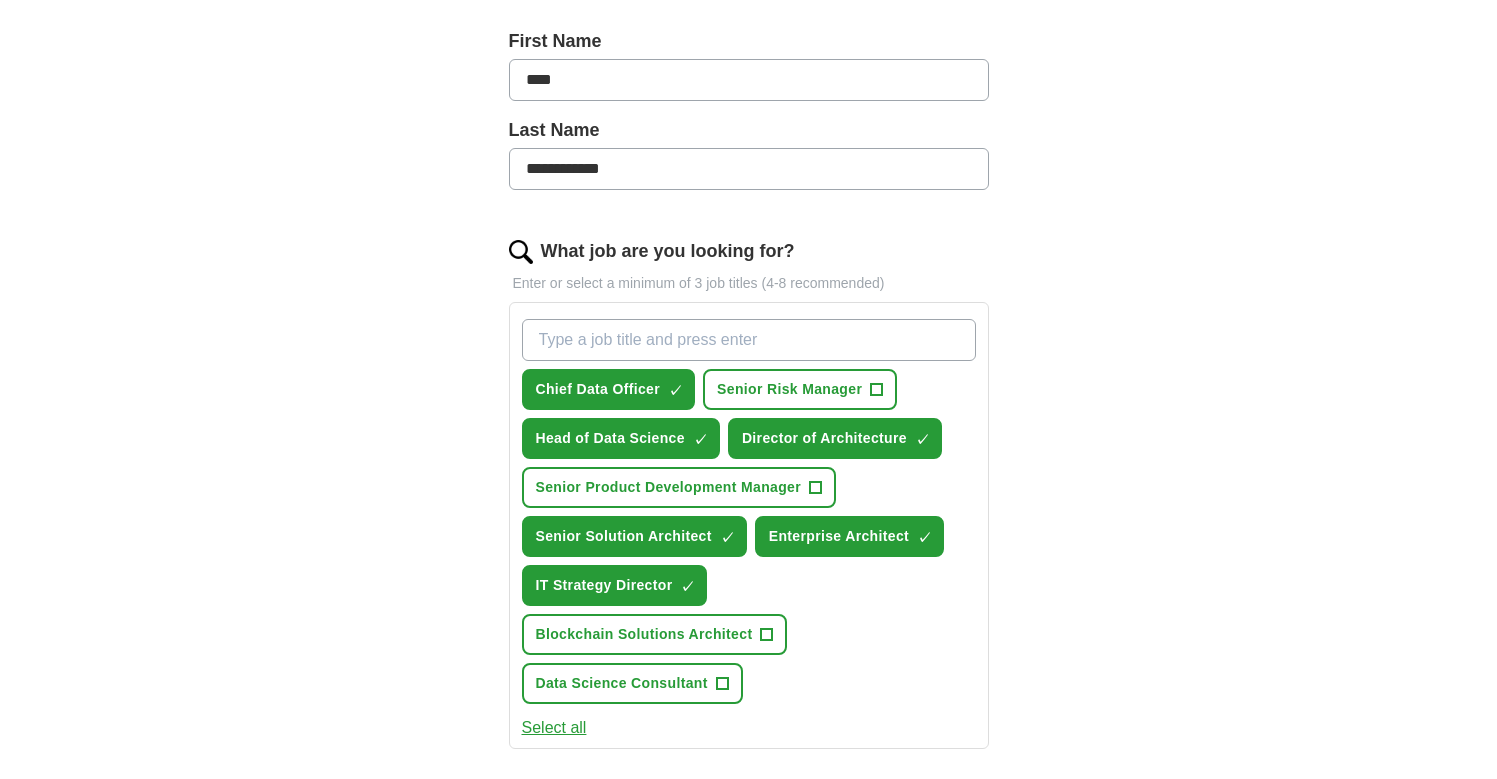 click on "+" at bounding box center (767, 635) 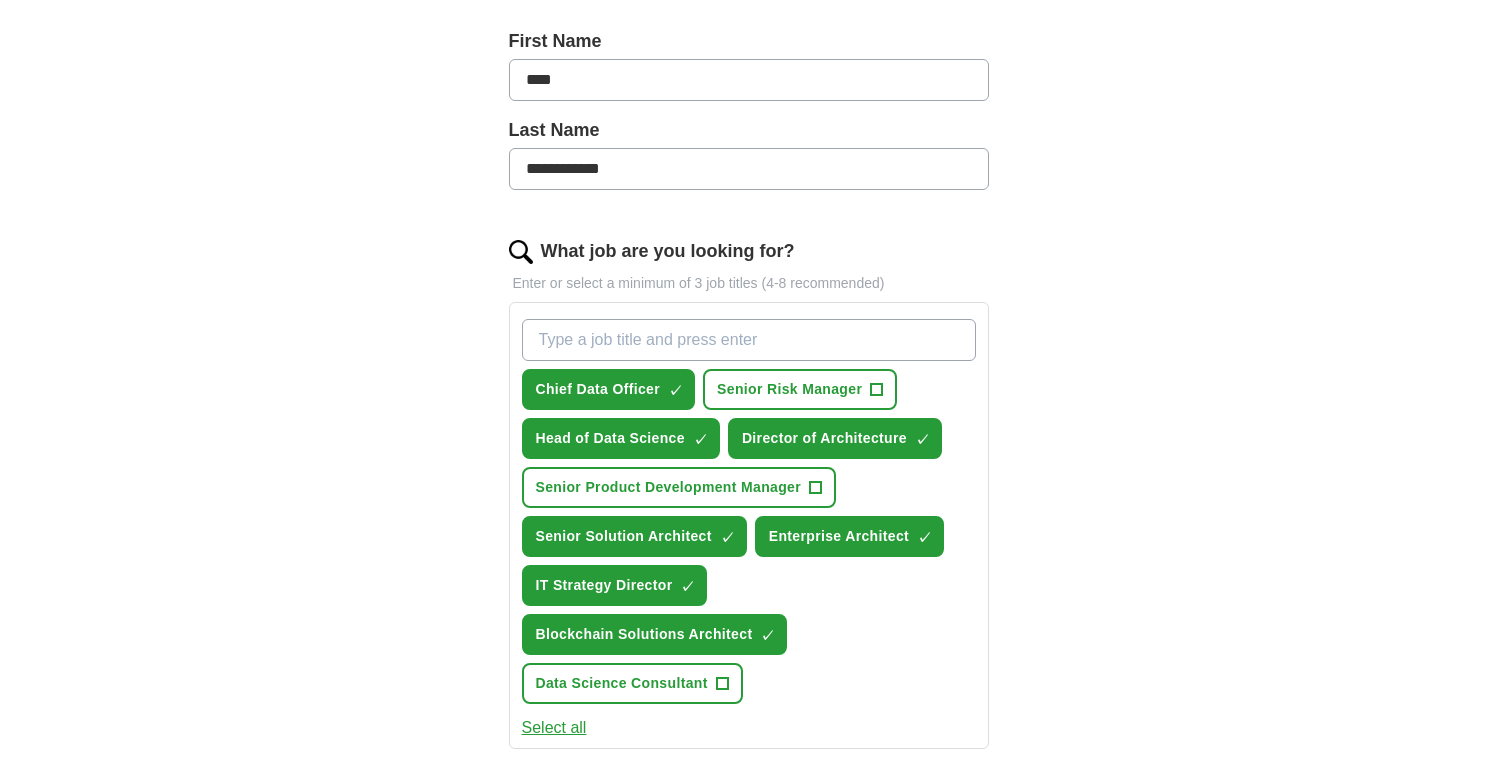 scroll, scrollTop: 590, scrollLeft: 0, axis: vertical 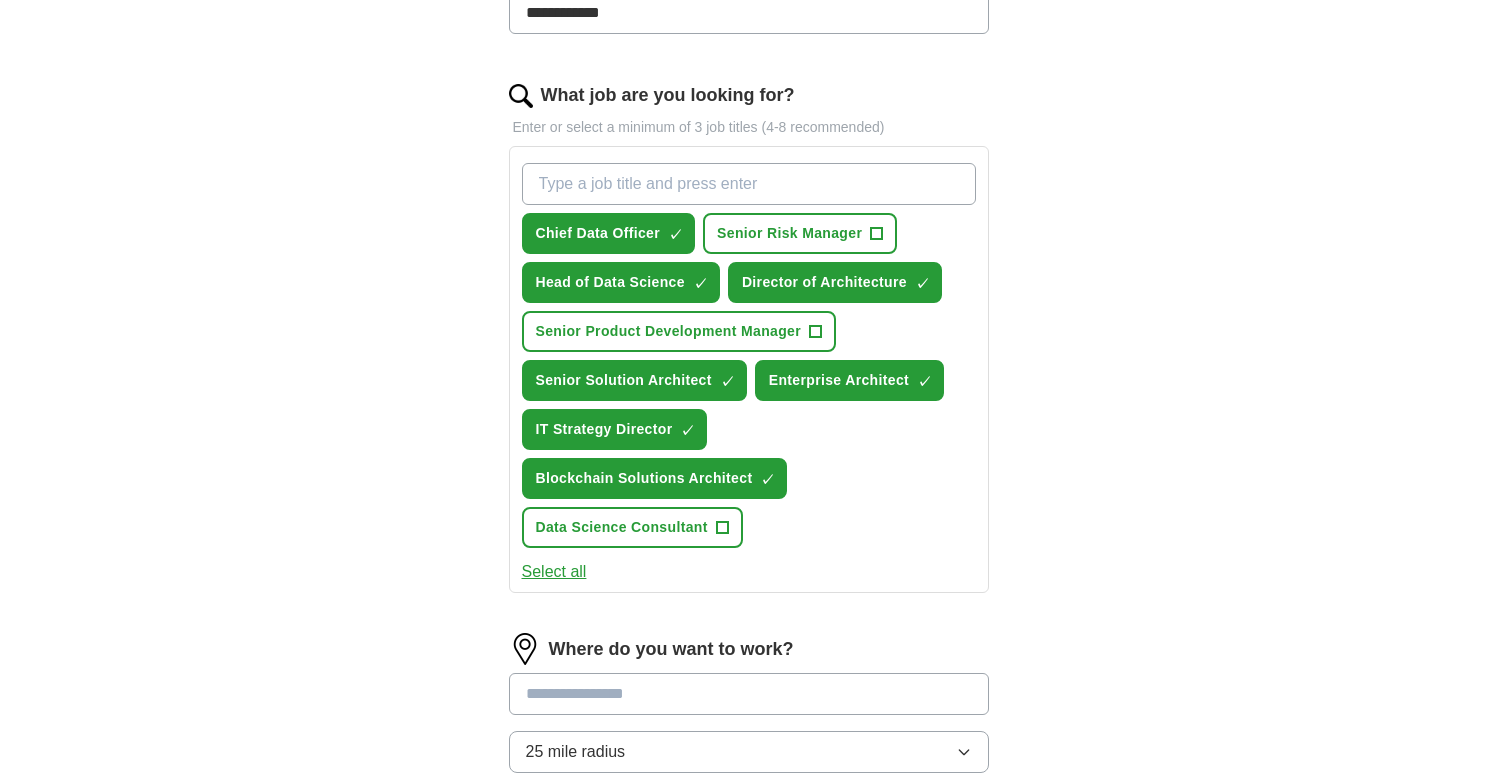 click on "+" at bounding box center (722, 528) 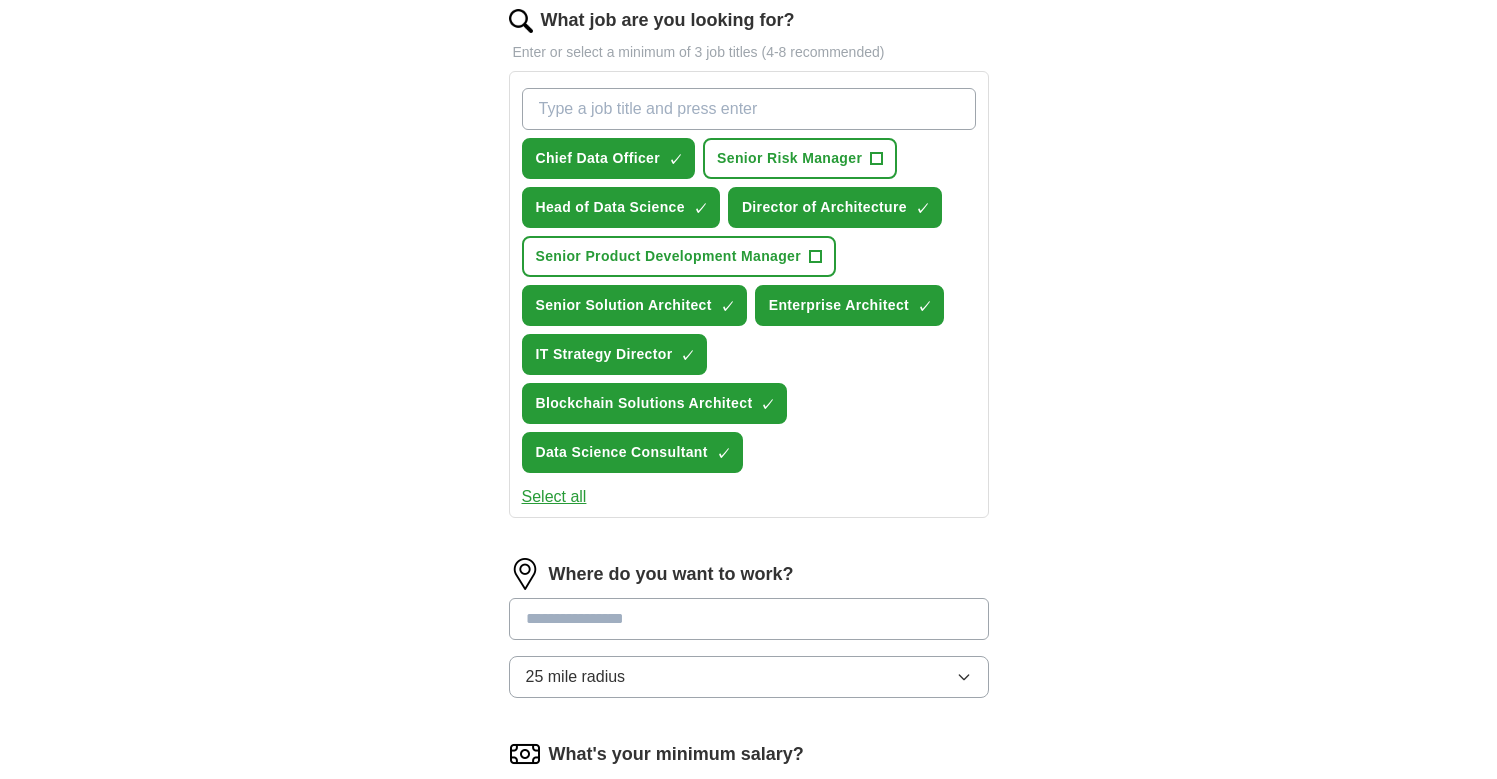 scroll, scrollTop: 827, scrollLeft: 0, axis: vertical 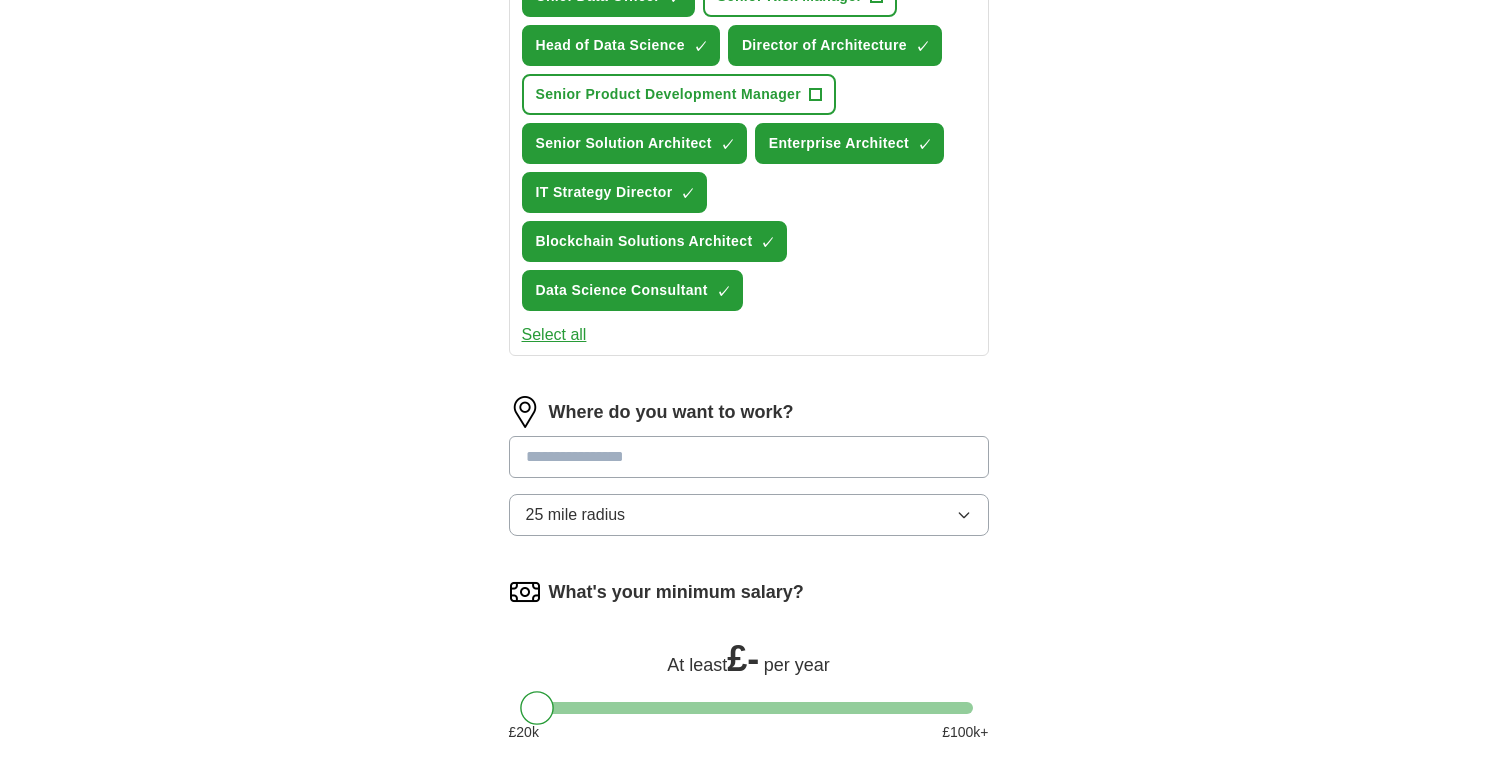 click at bounding box center [749, 457] 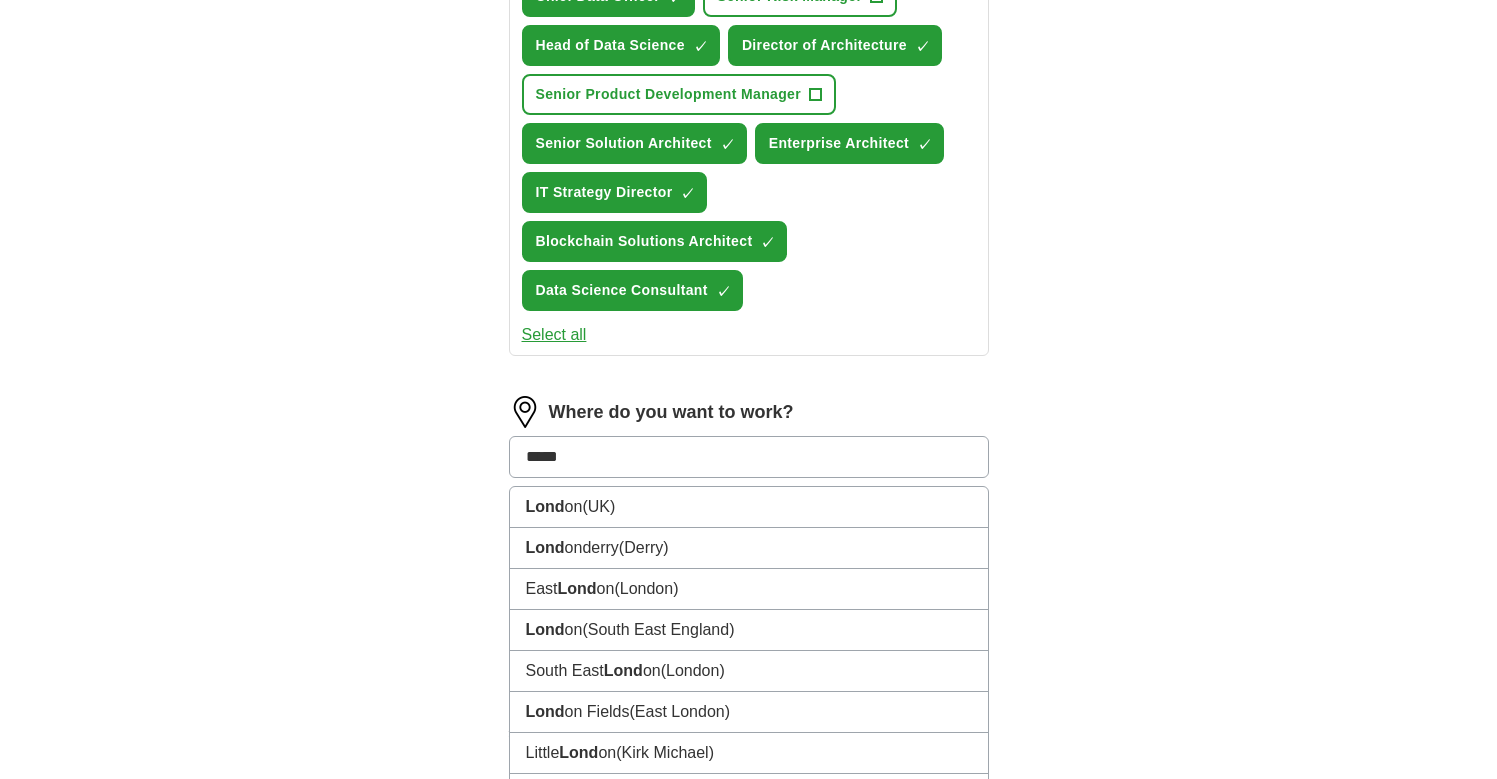 type on "******" 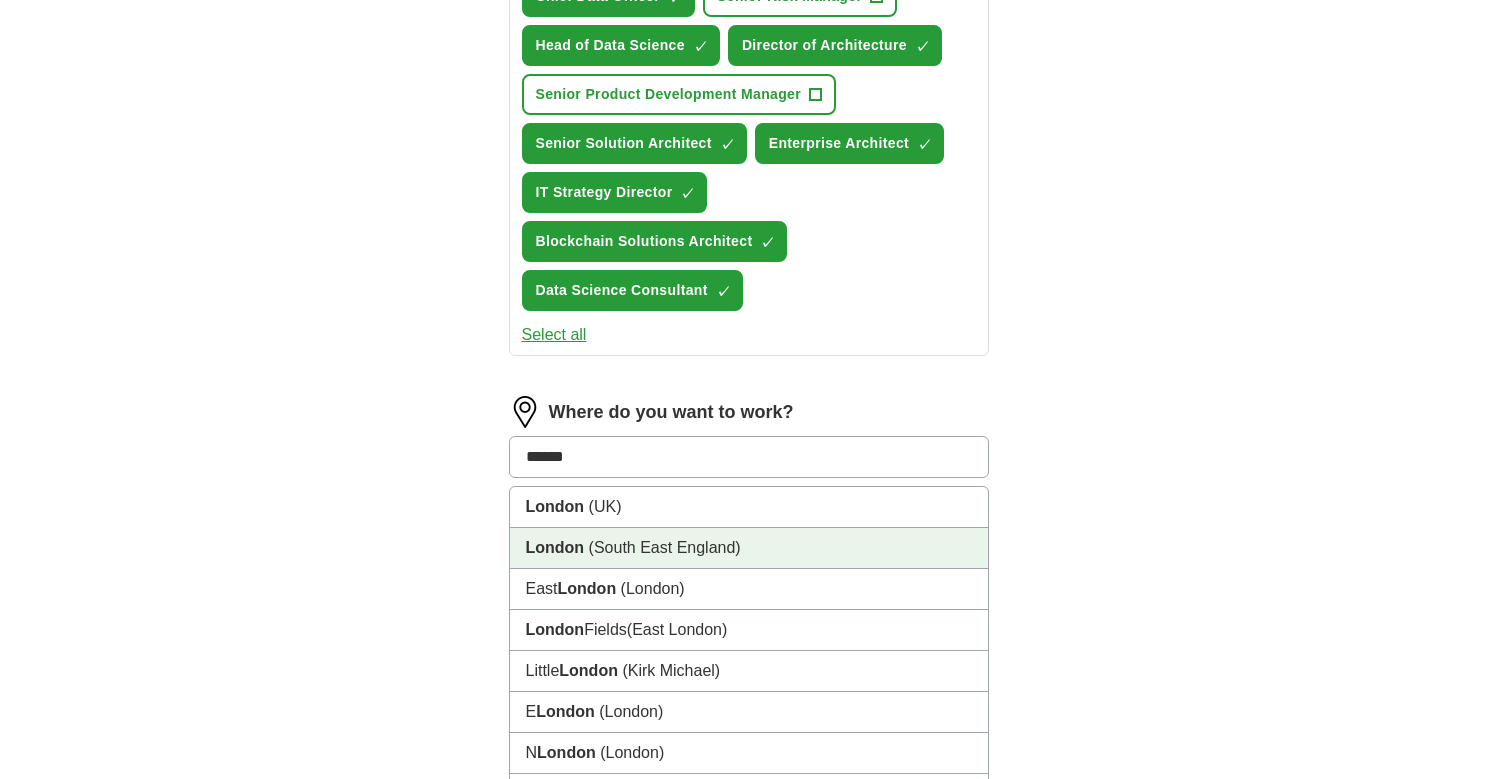 click on "[CITY]   ([REGION])" at bounding box center [749, 548] 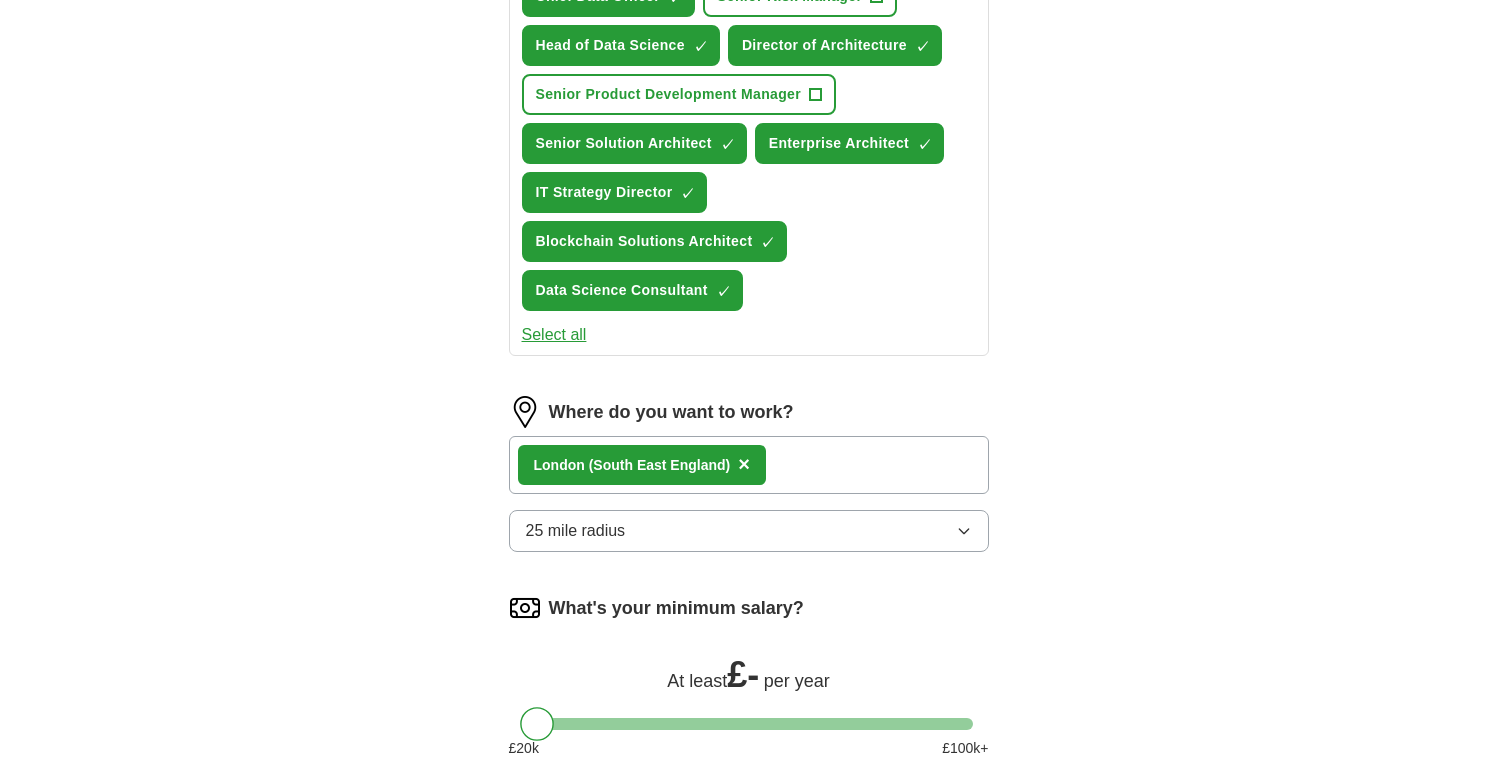 click on "**********" at bounding box center (749, 68) 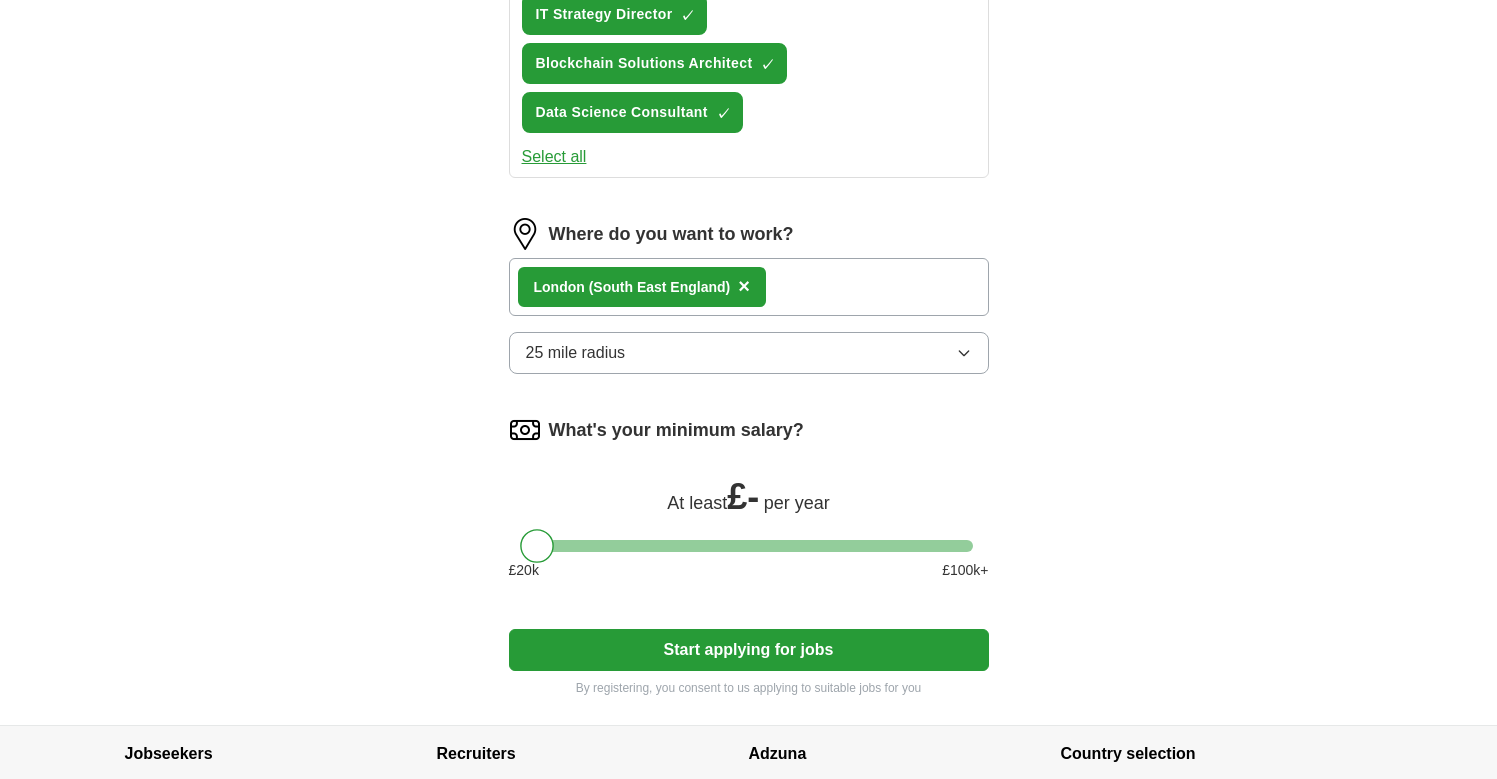 scroll, scrollTop: 1009, scrollLeft: 0, axis: vertical 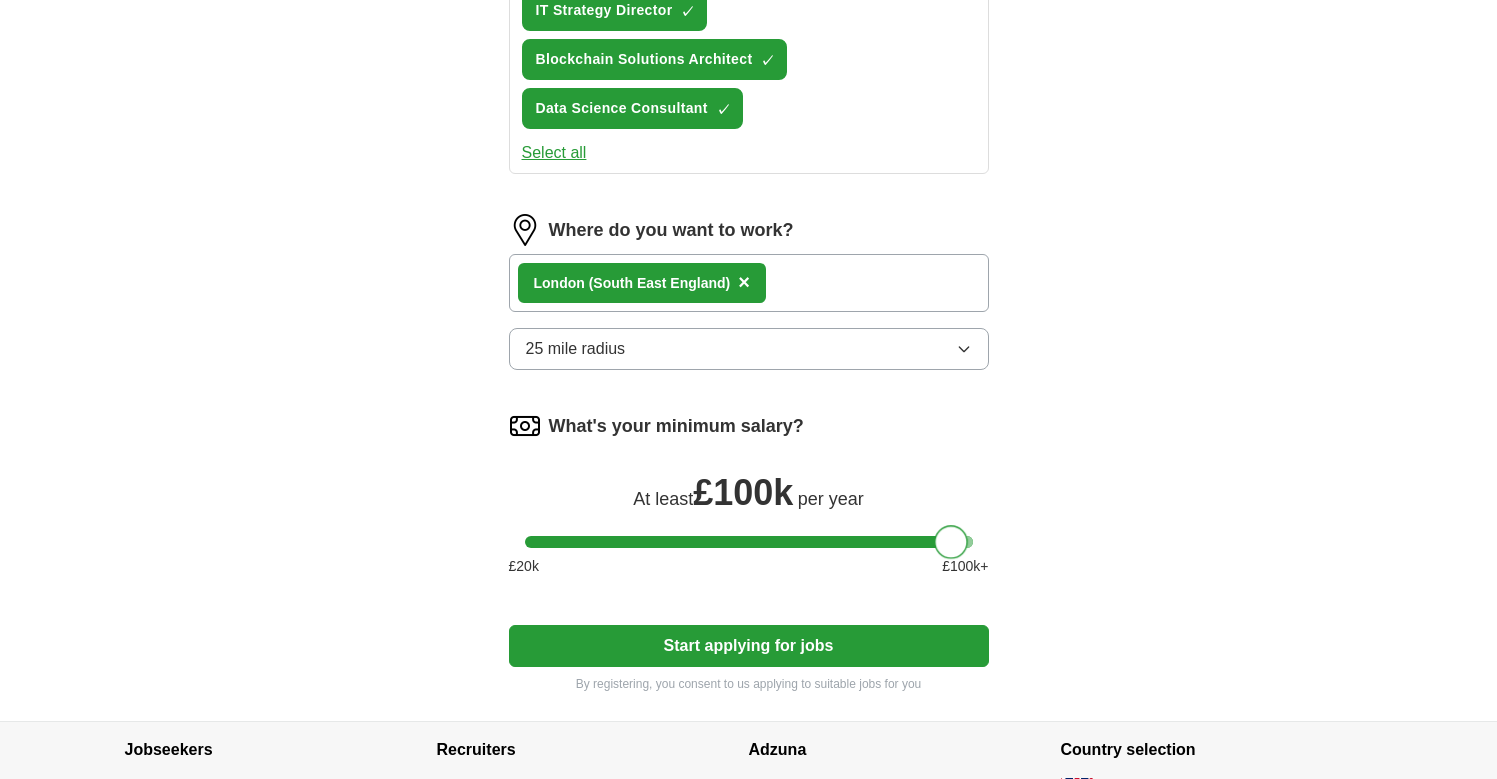 click at bounding box center [749, 542] 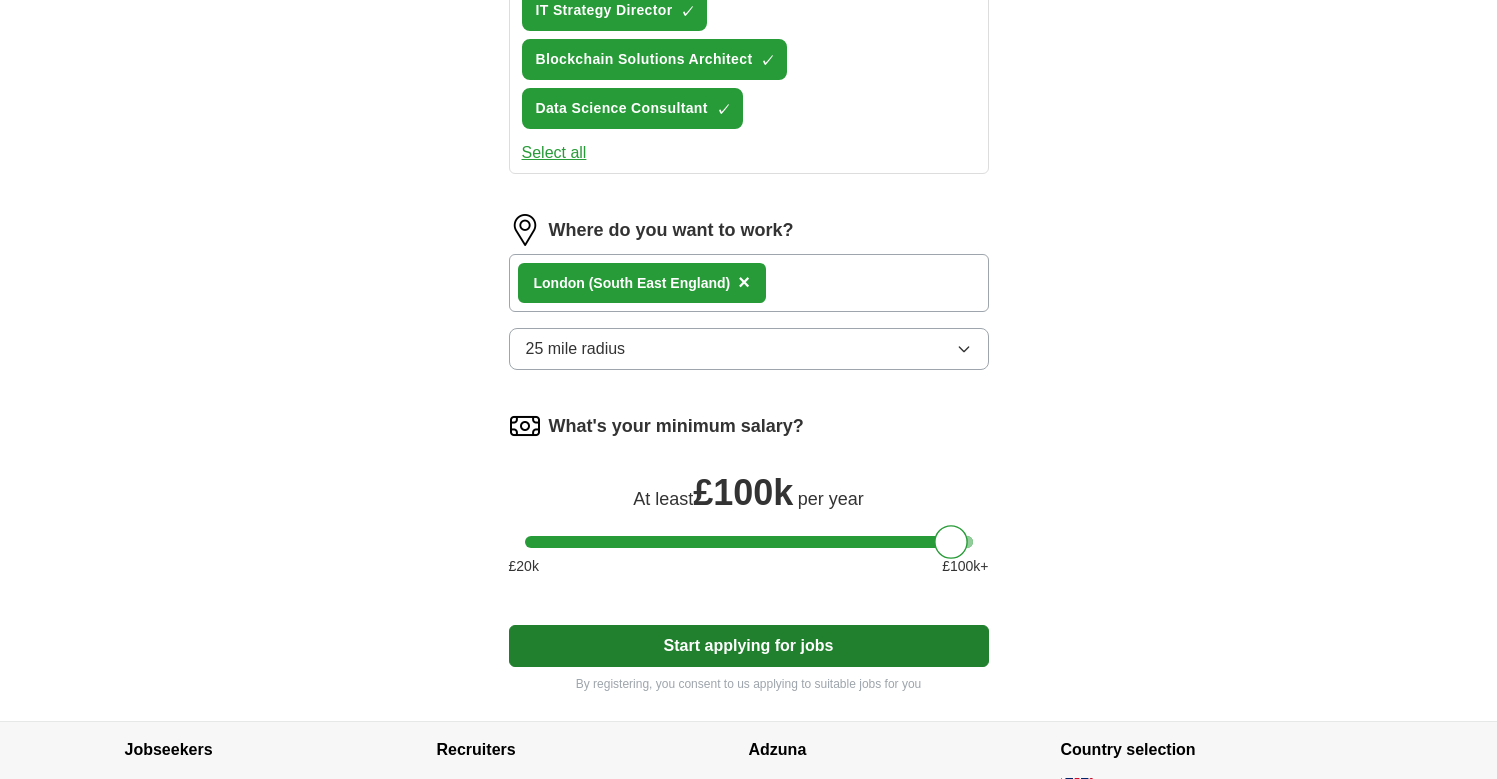 click on "Start applying for jobs" at bounding box center (749, 646) 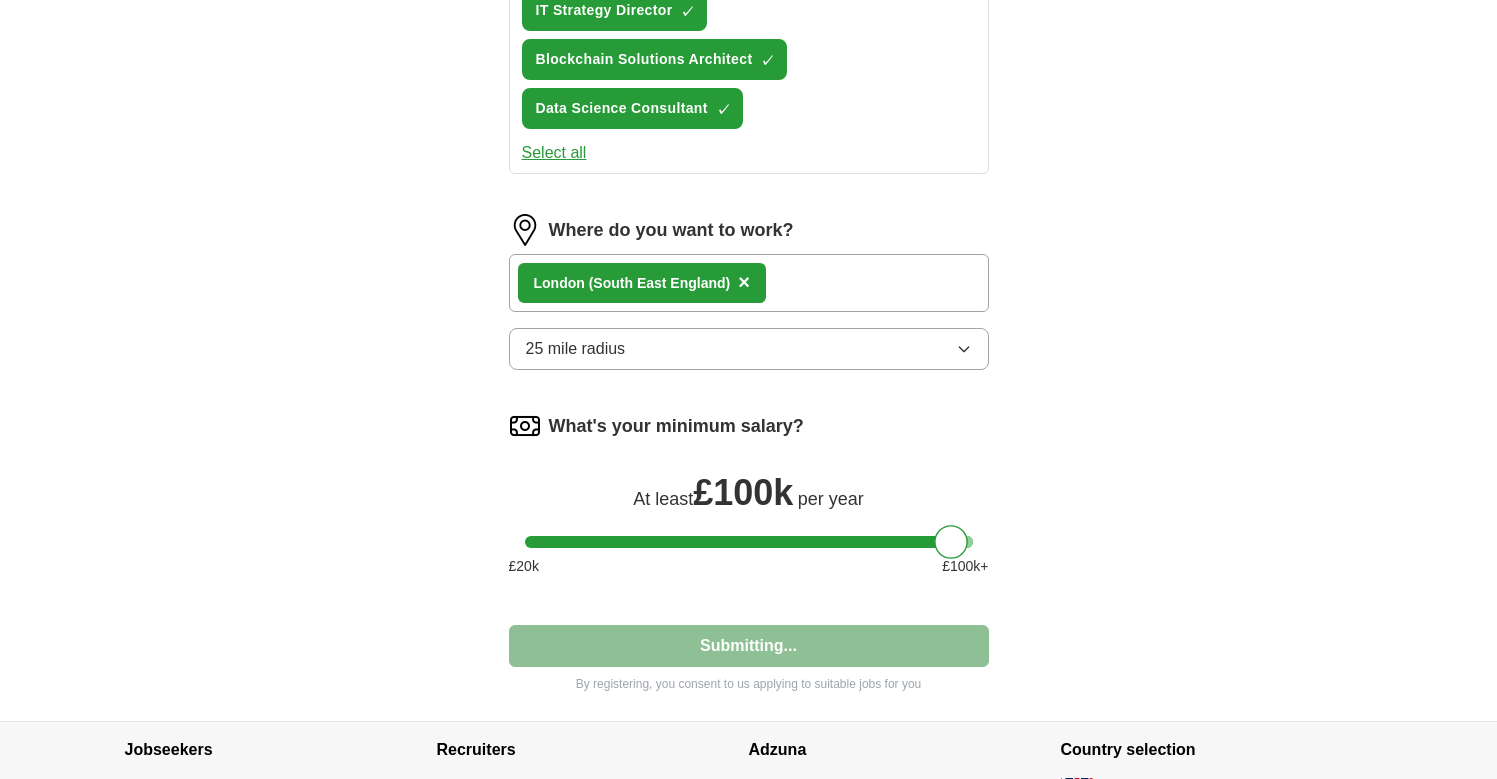 select on "**" 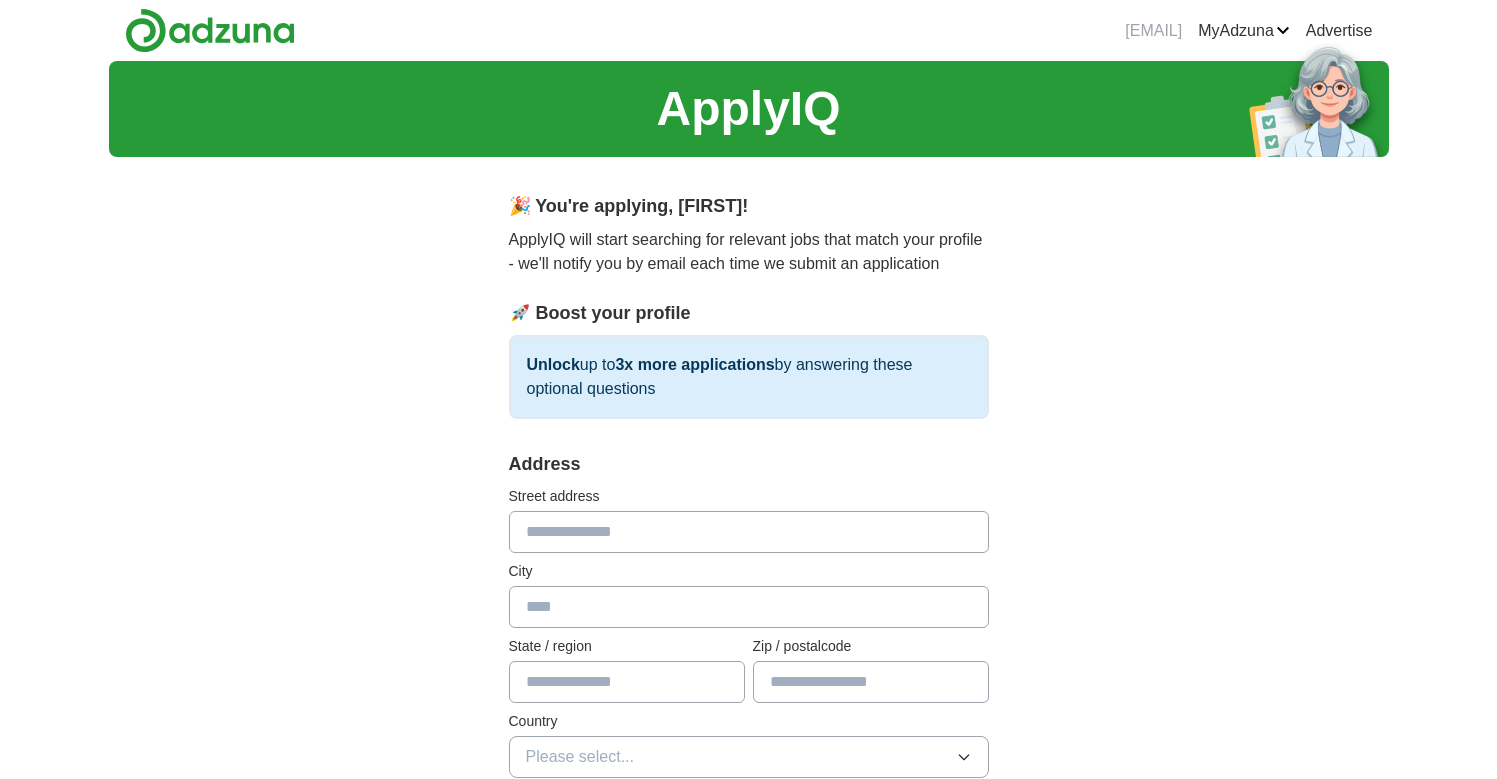 scroll, scrollTop: 167, scrollLeft: 0, axis: vertical 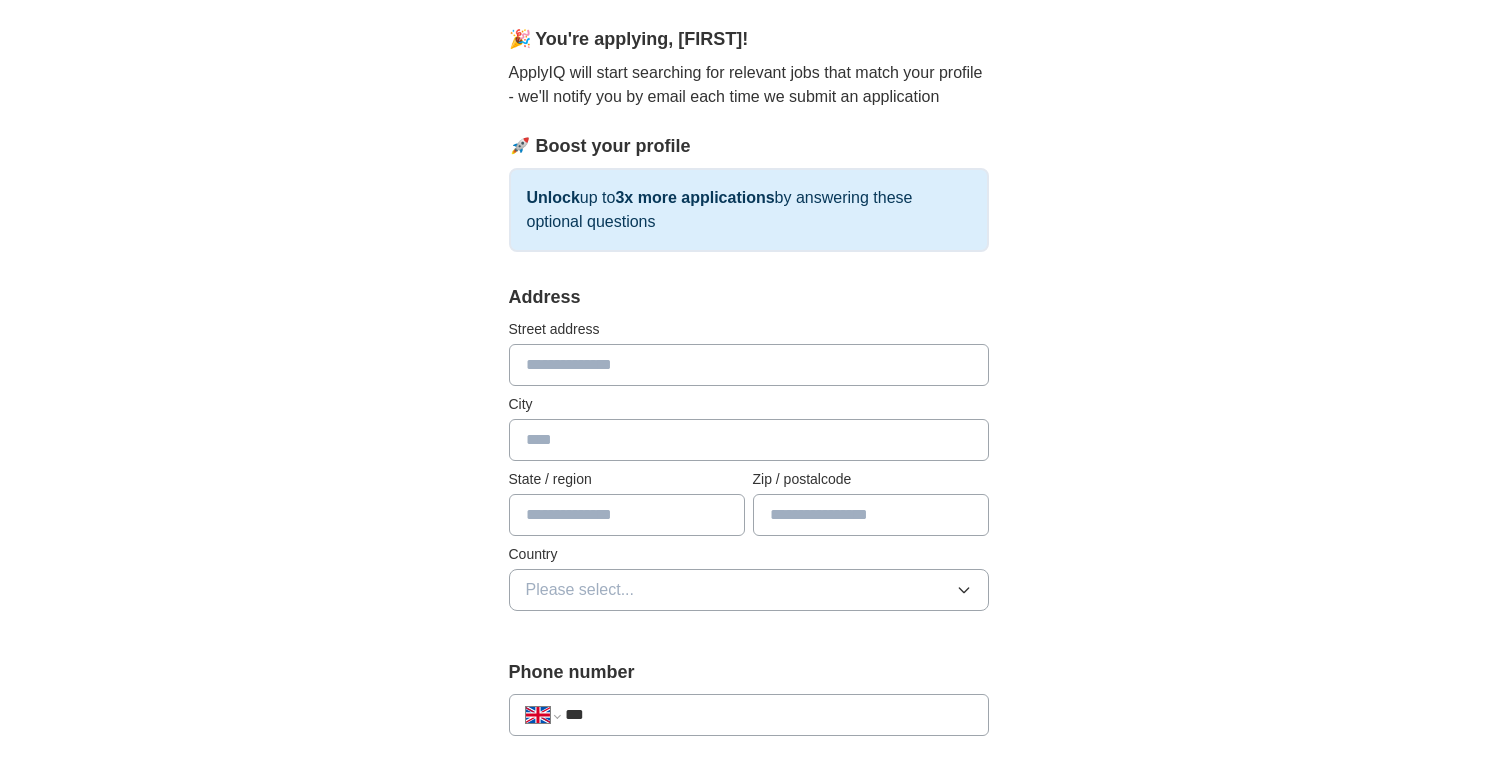 click at bounding box center [749, 365] 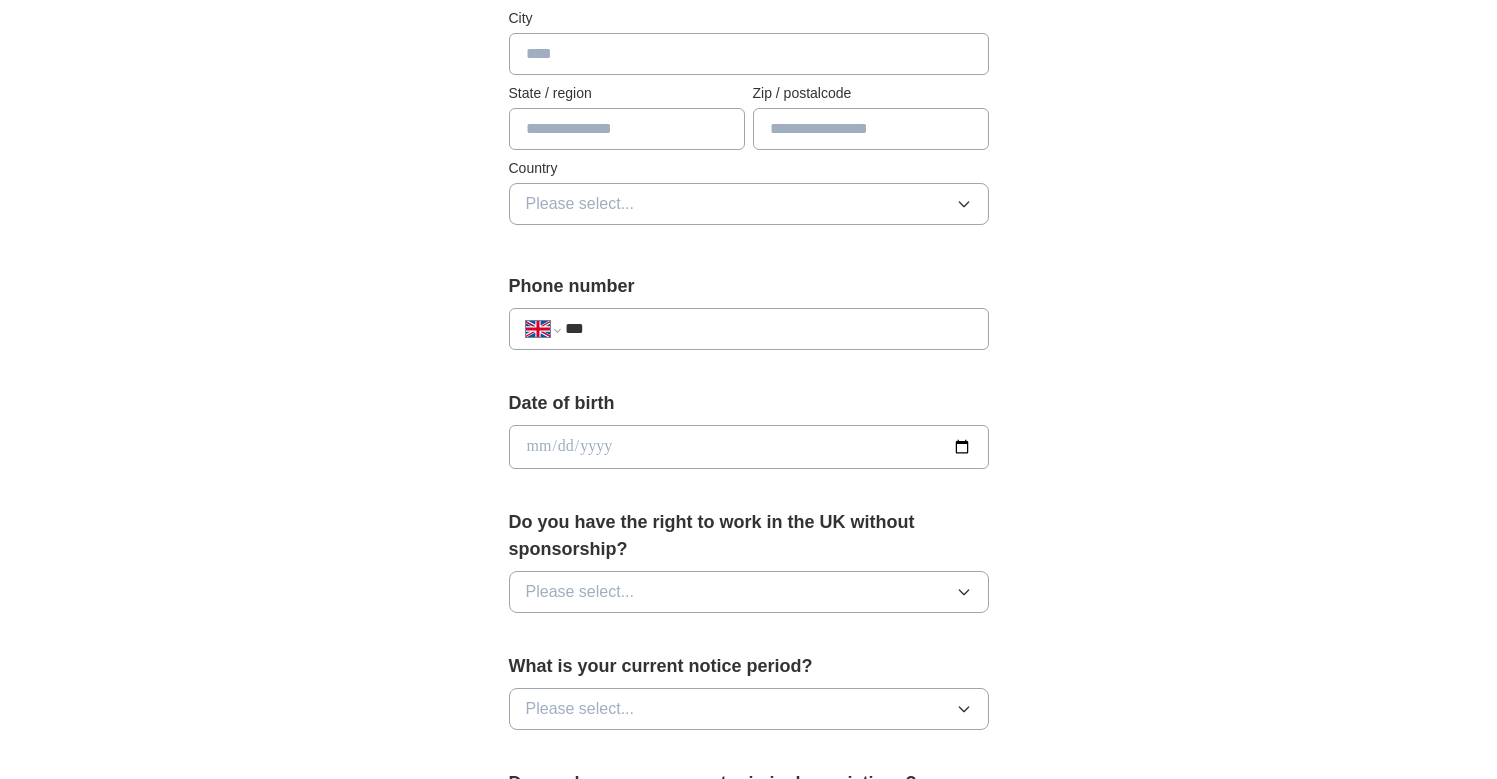 scroll, scrollTop: 173, scrollLeft: 0, axis: vertical 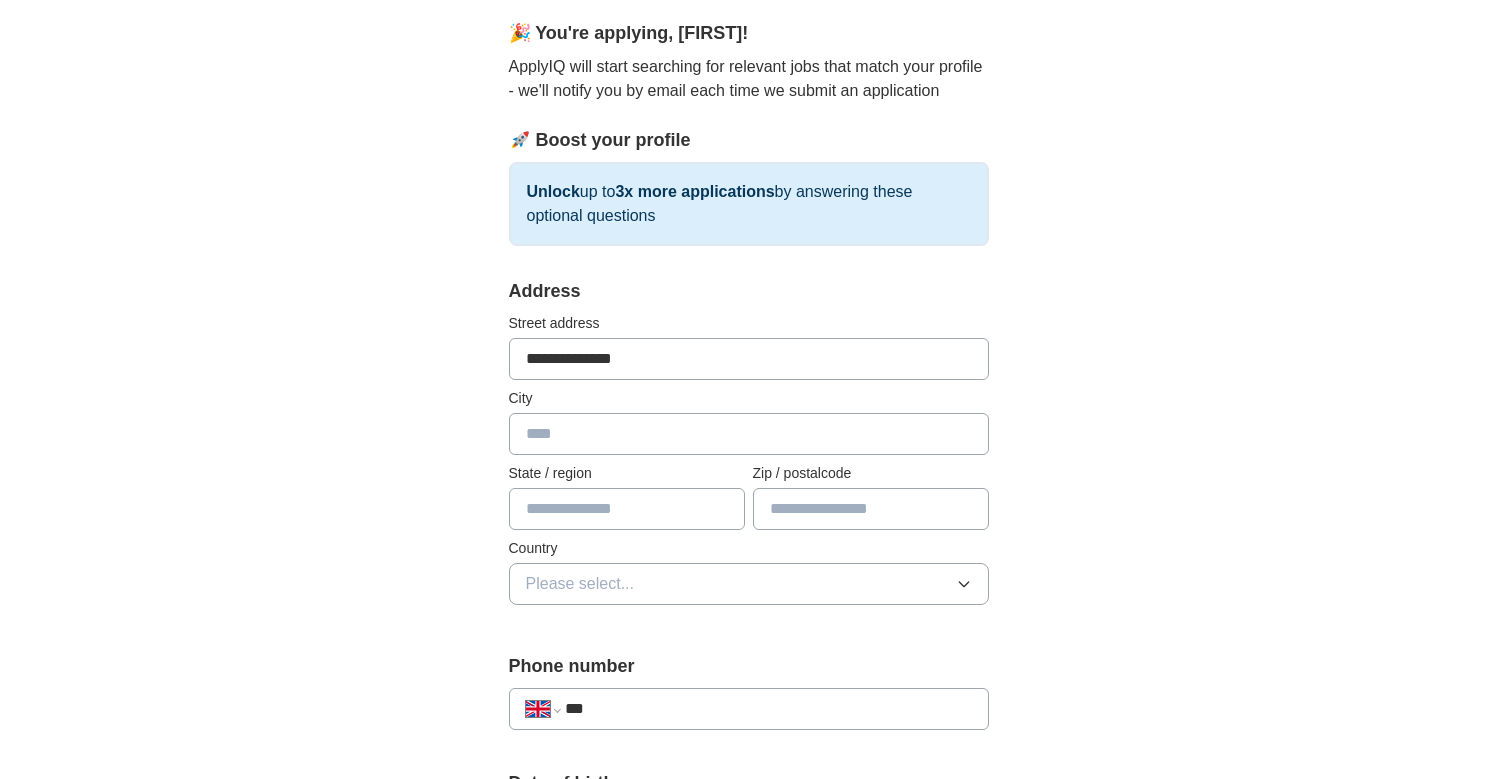 type on "**********" 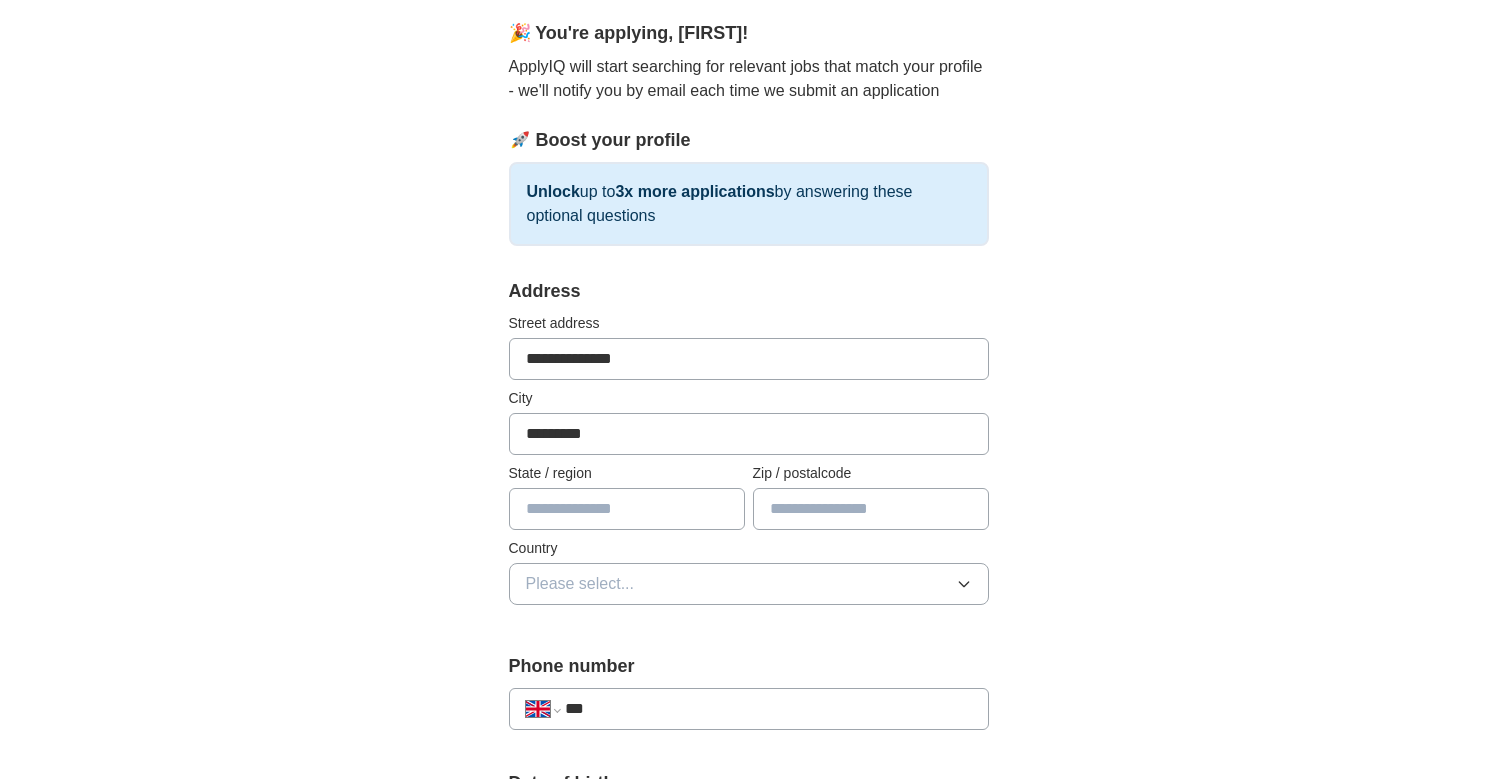 type on "*********" 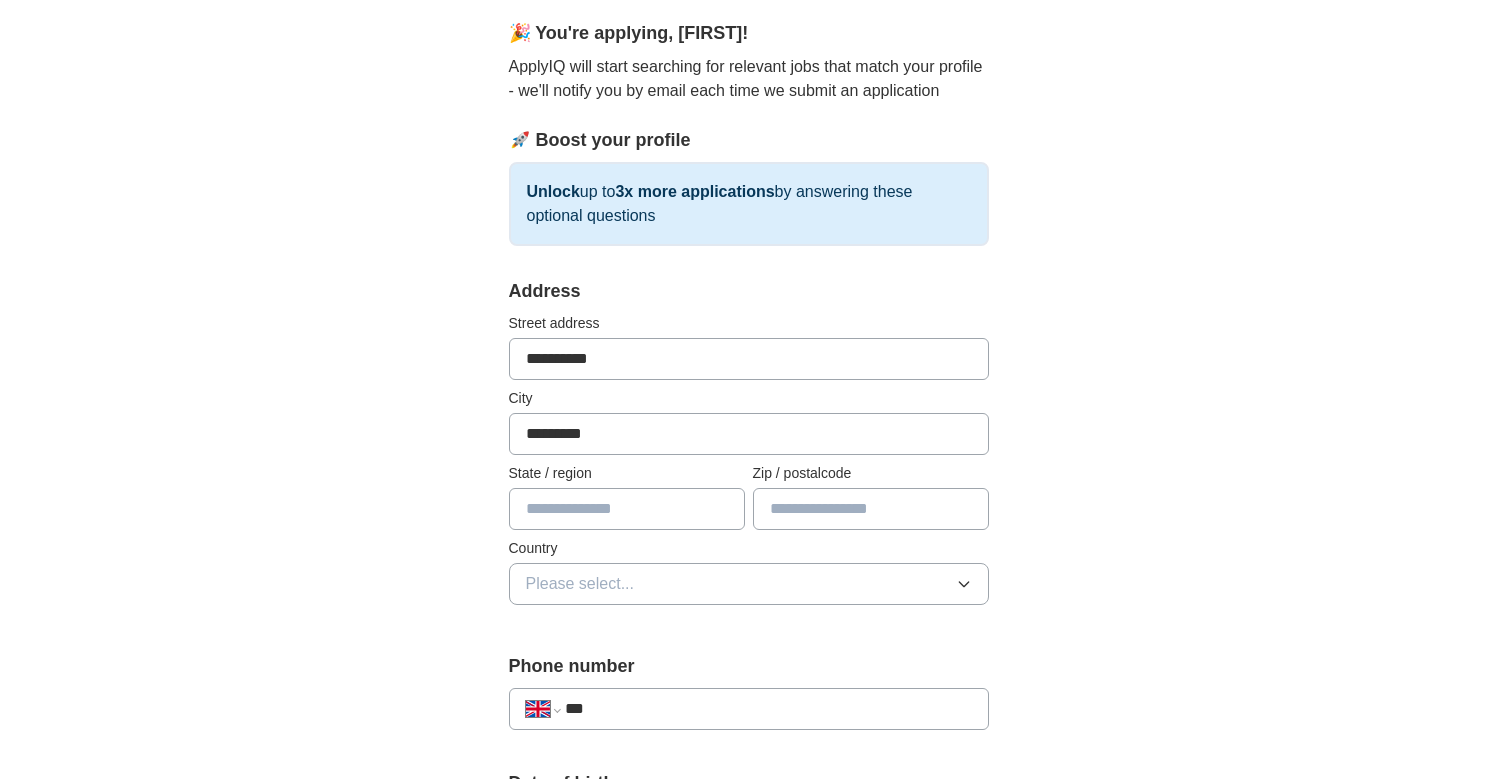 type on "**********" 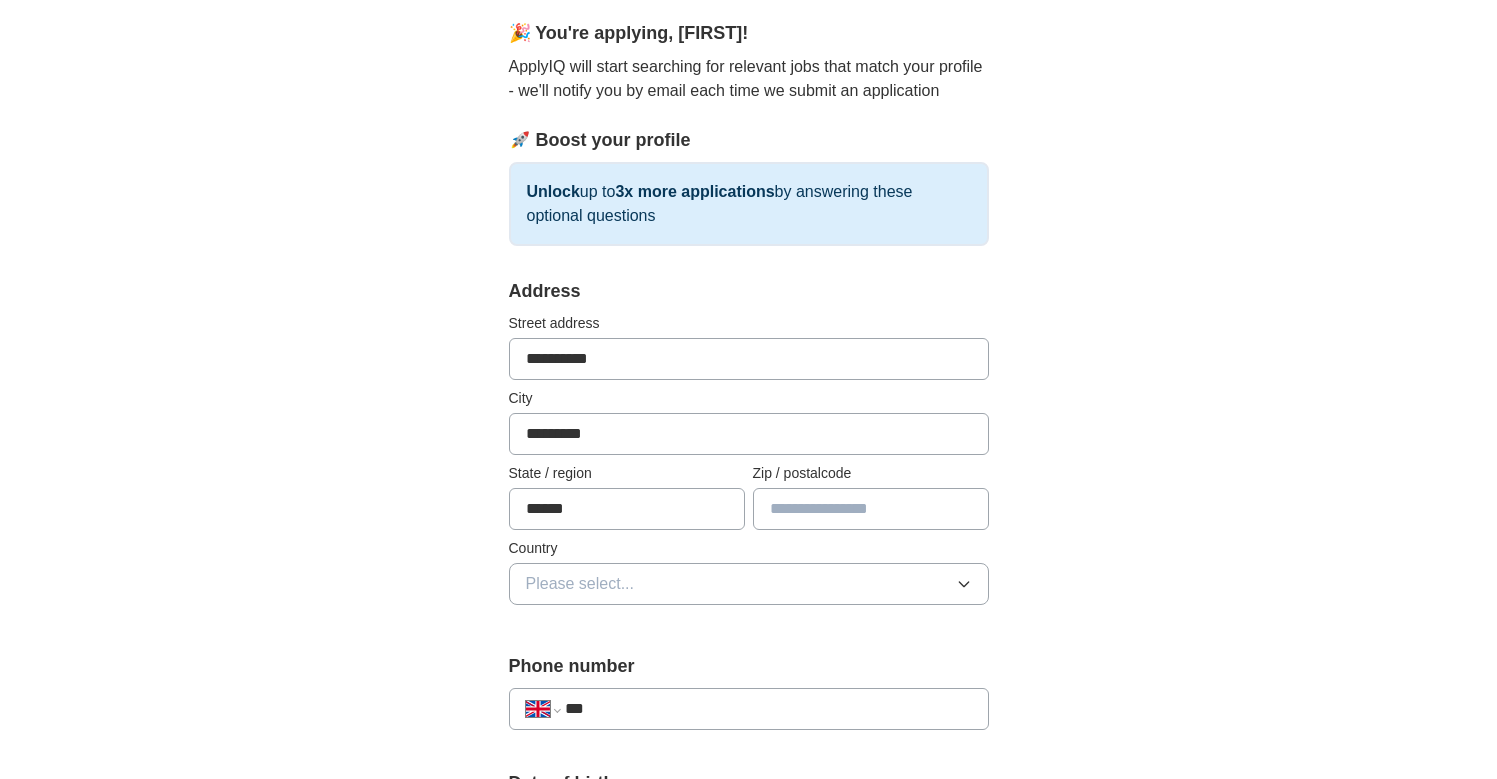 type on "******" 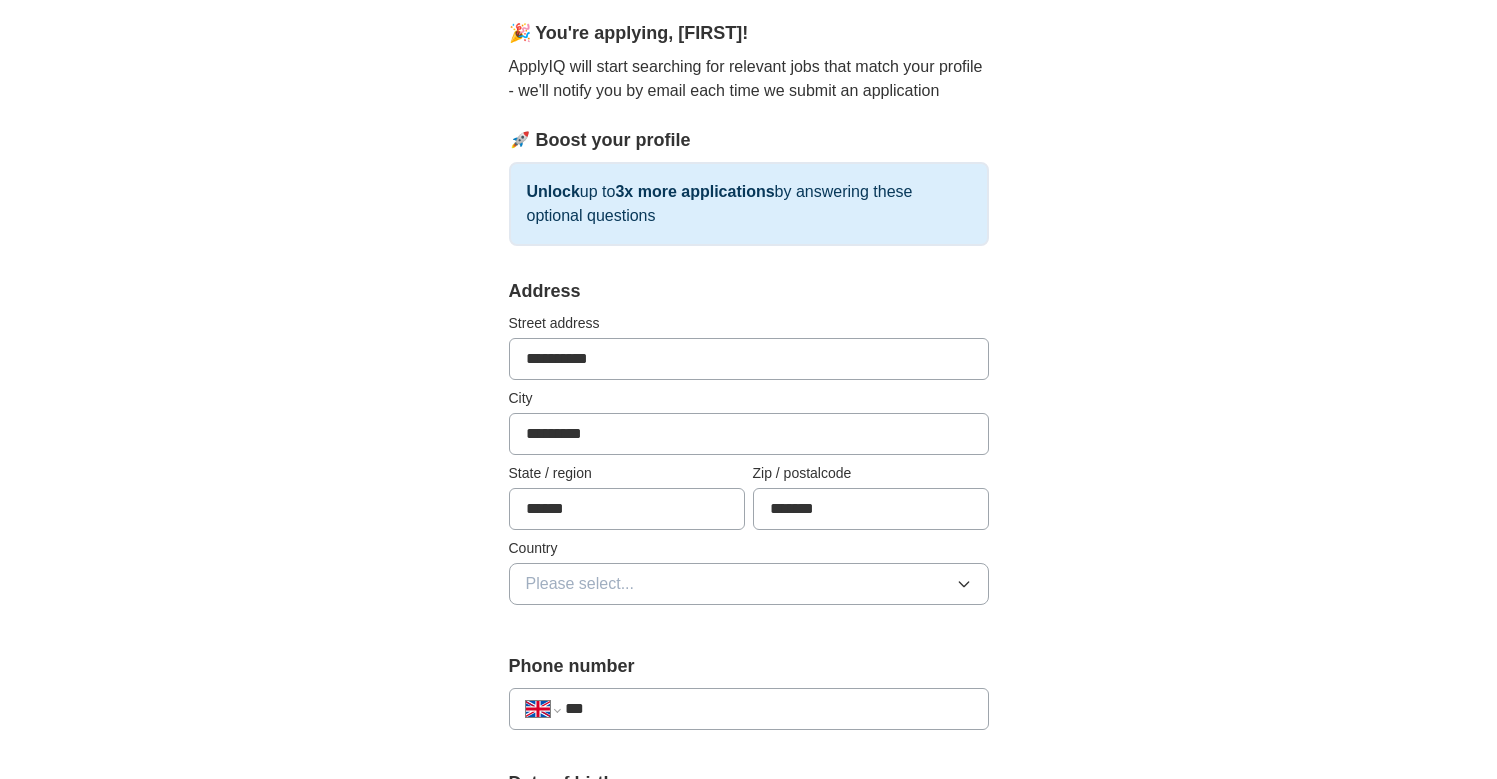 scroll, scrollTop: 205, scrollLeft: 0, axis: vertical 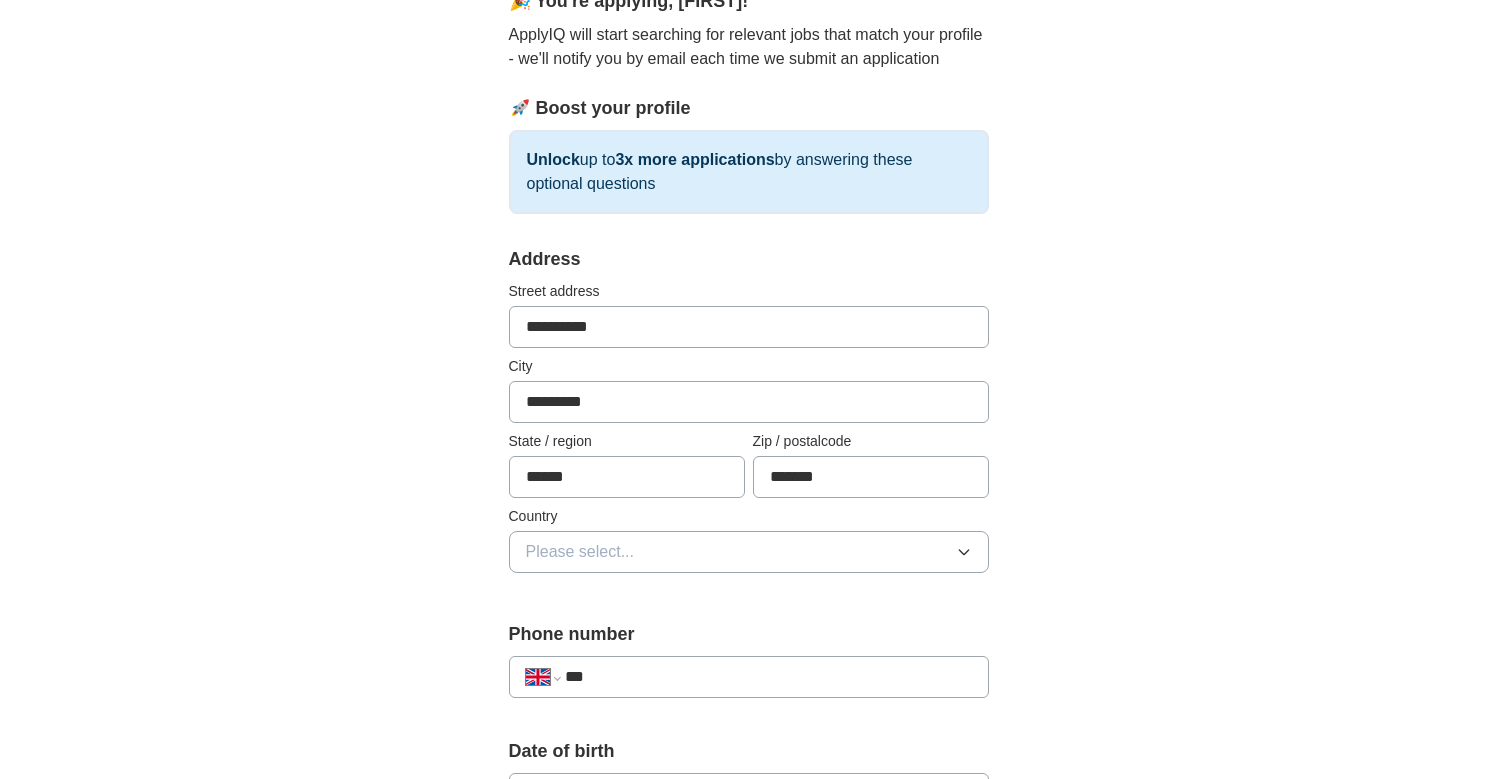 type on "*******" 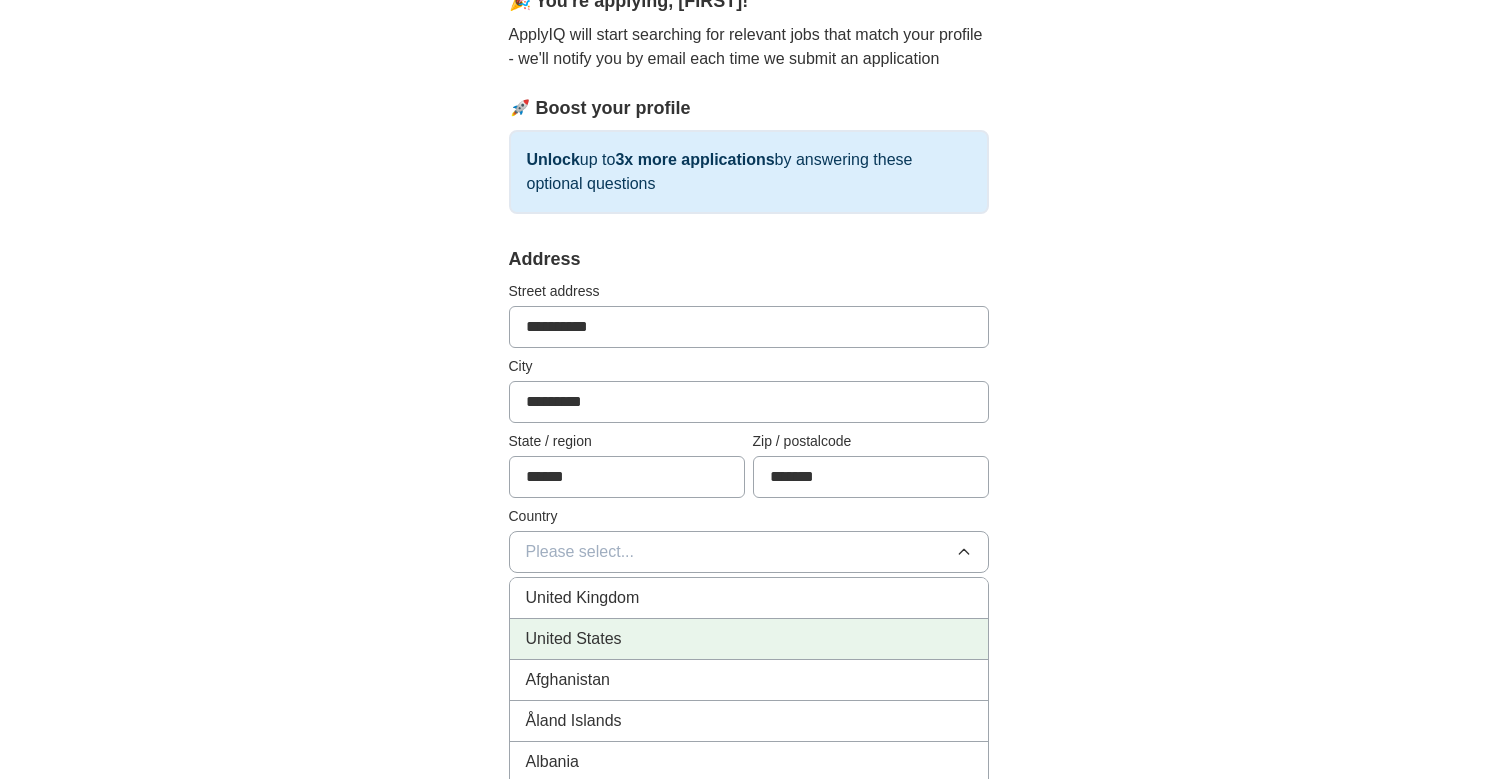 scroll, scrollTop: 4, scrollLeft: 0, axis: vertical 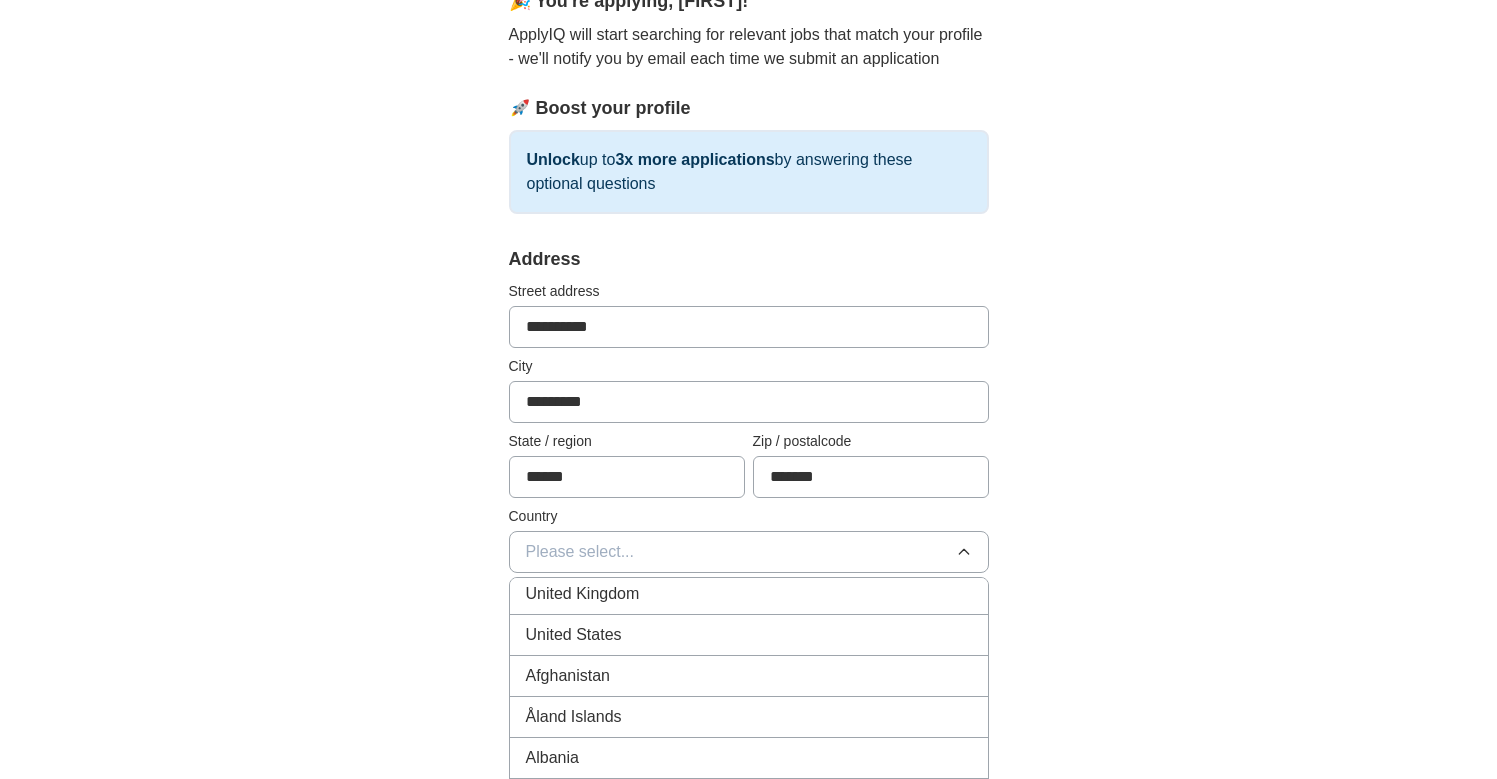 click on "Please select..." at bounding box center (749, 552) 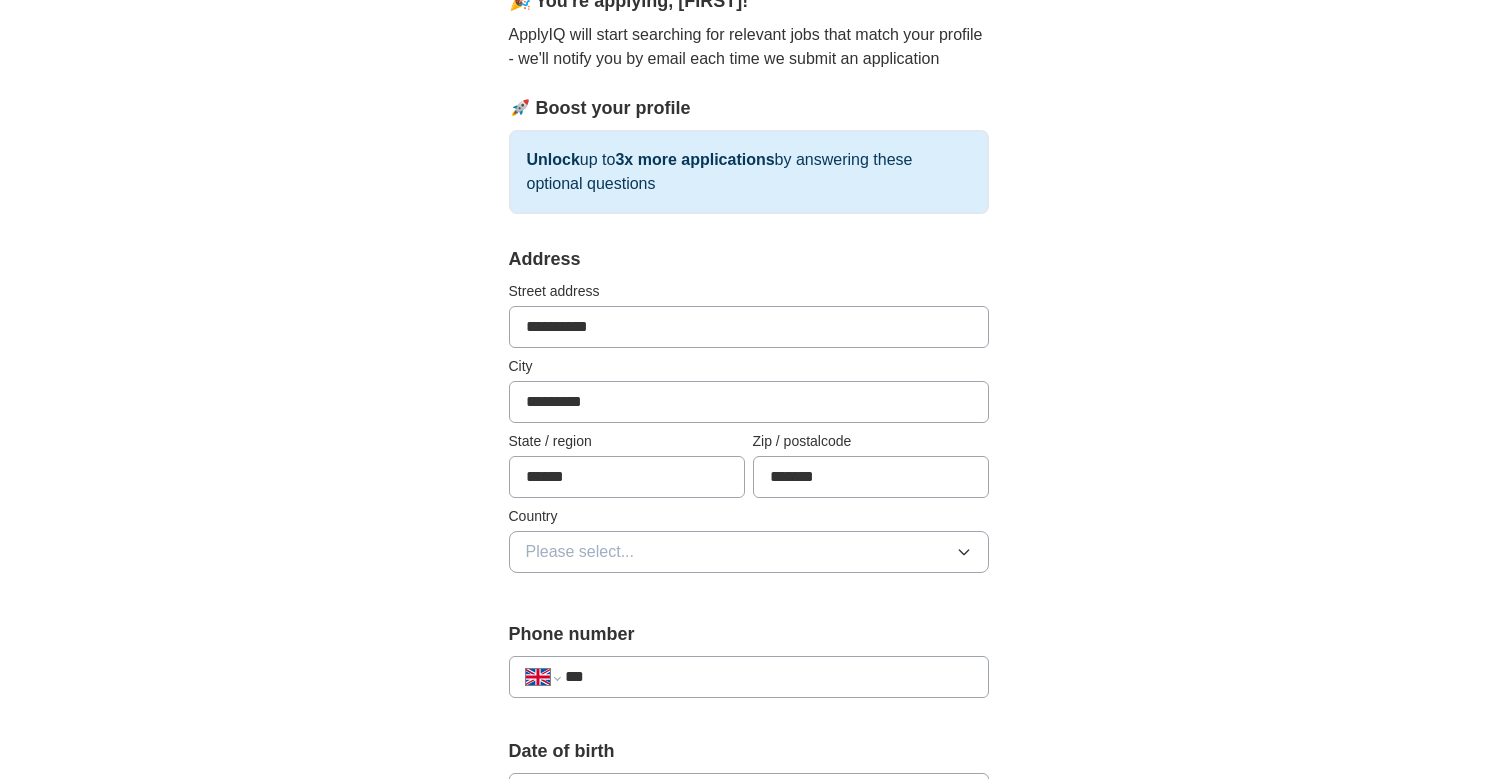 click on "Please select..." at bounding box center [749, 552] 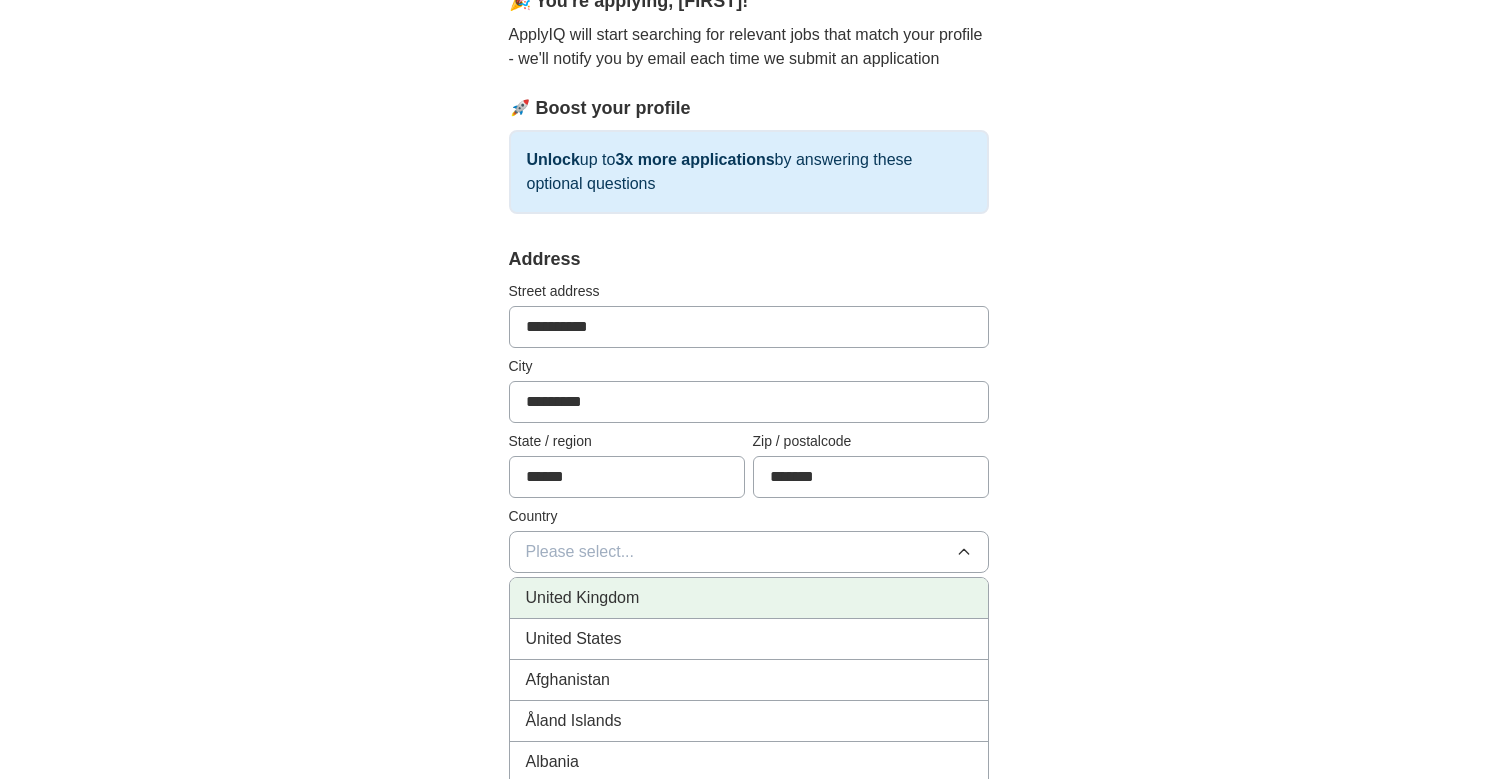 click on "United Kingdom" at bounding box center [749, 598] 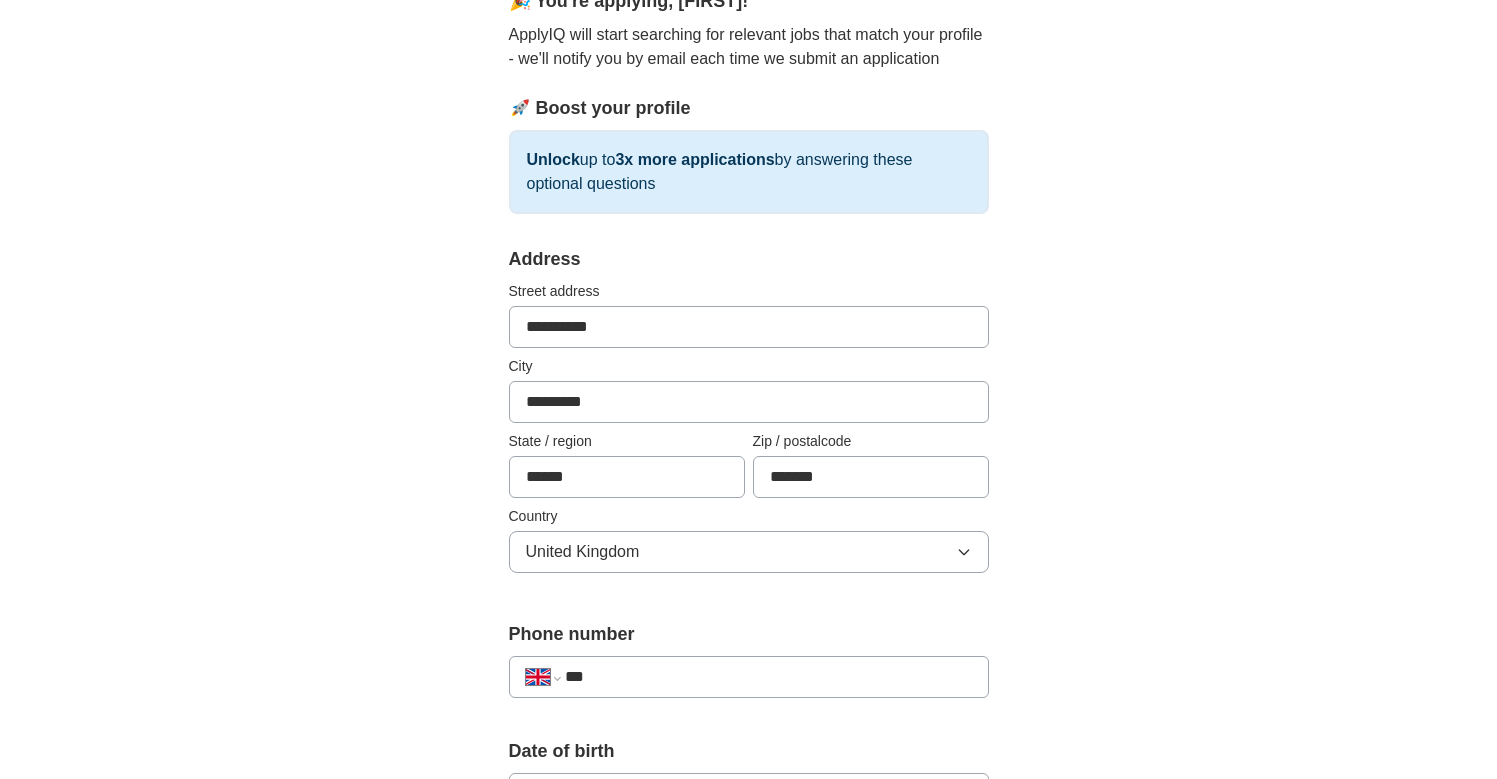 click on "**********" at bounding box center (749, 751) 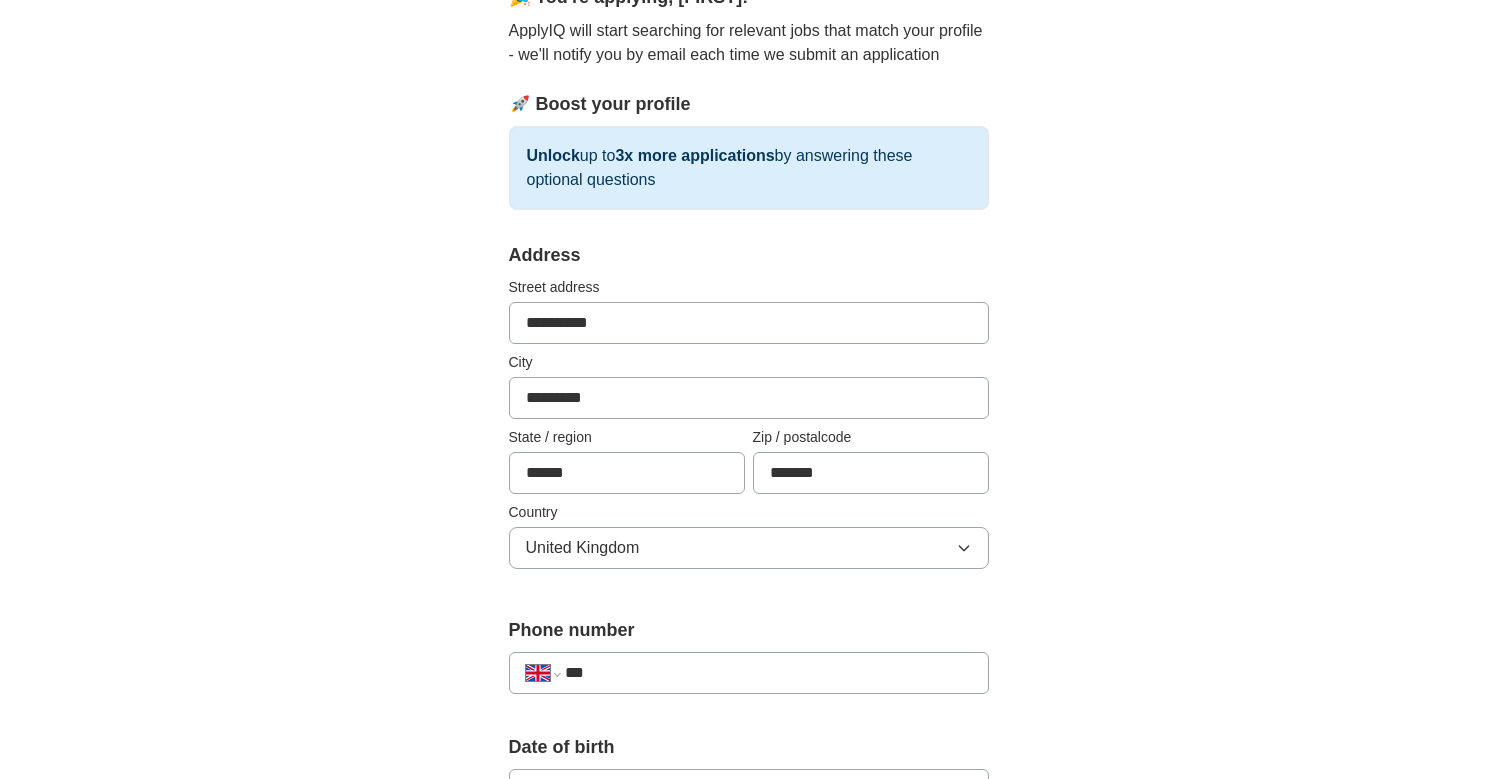 scroll, scrollTop: 592, scrollLeft: 0, axis: vertical 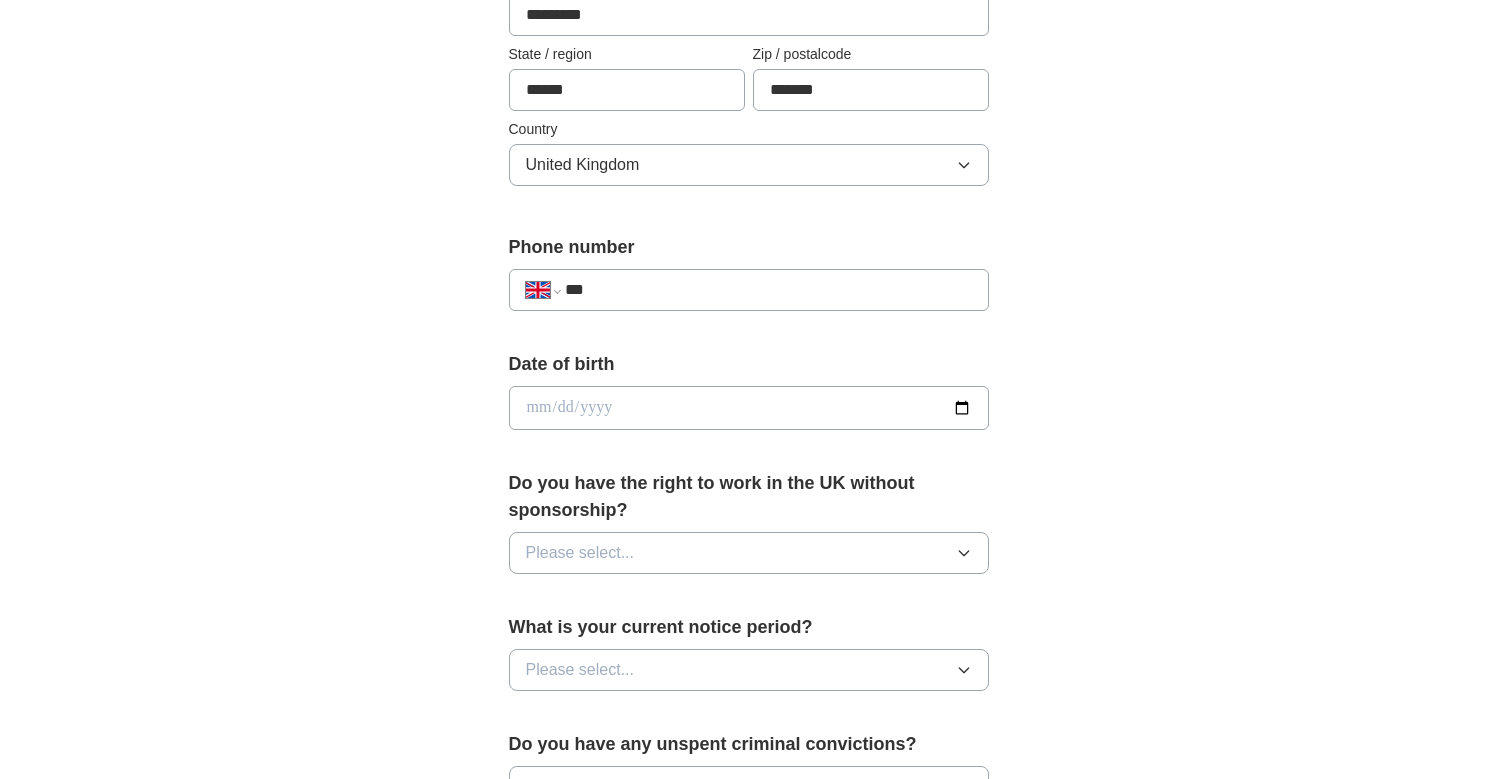 click on "***" at bounding box center (768, 290) 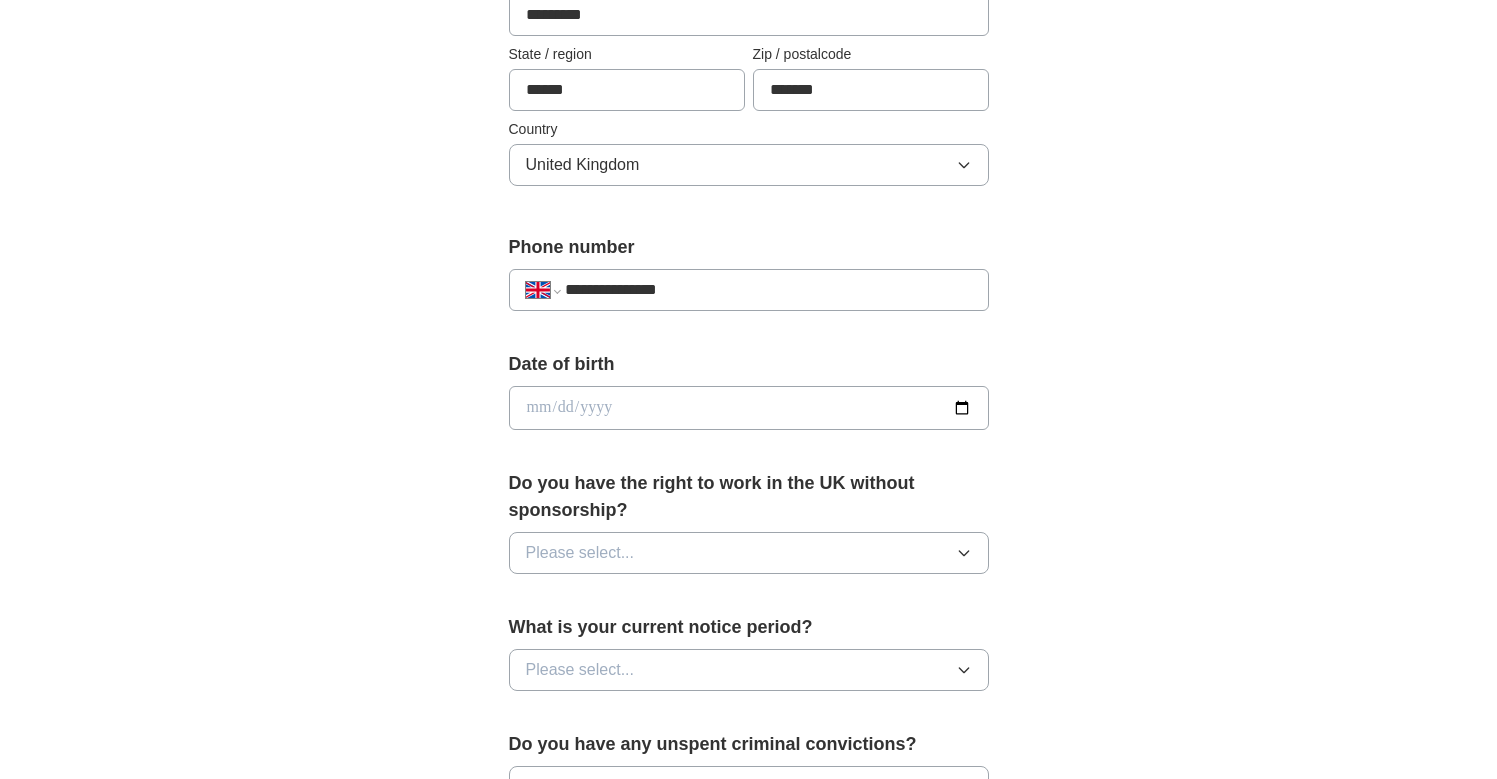 type on "**********" 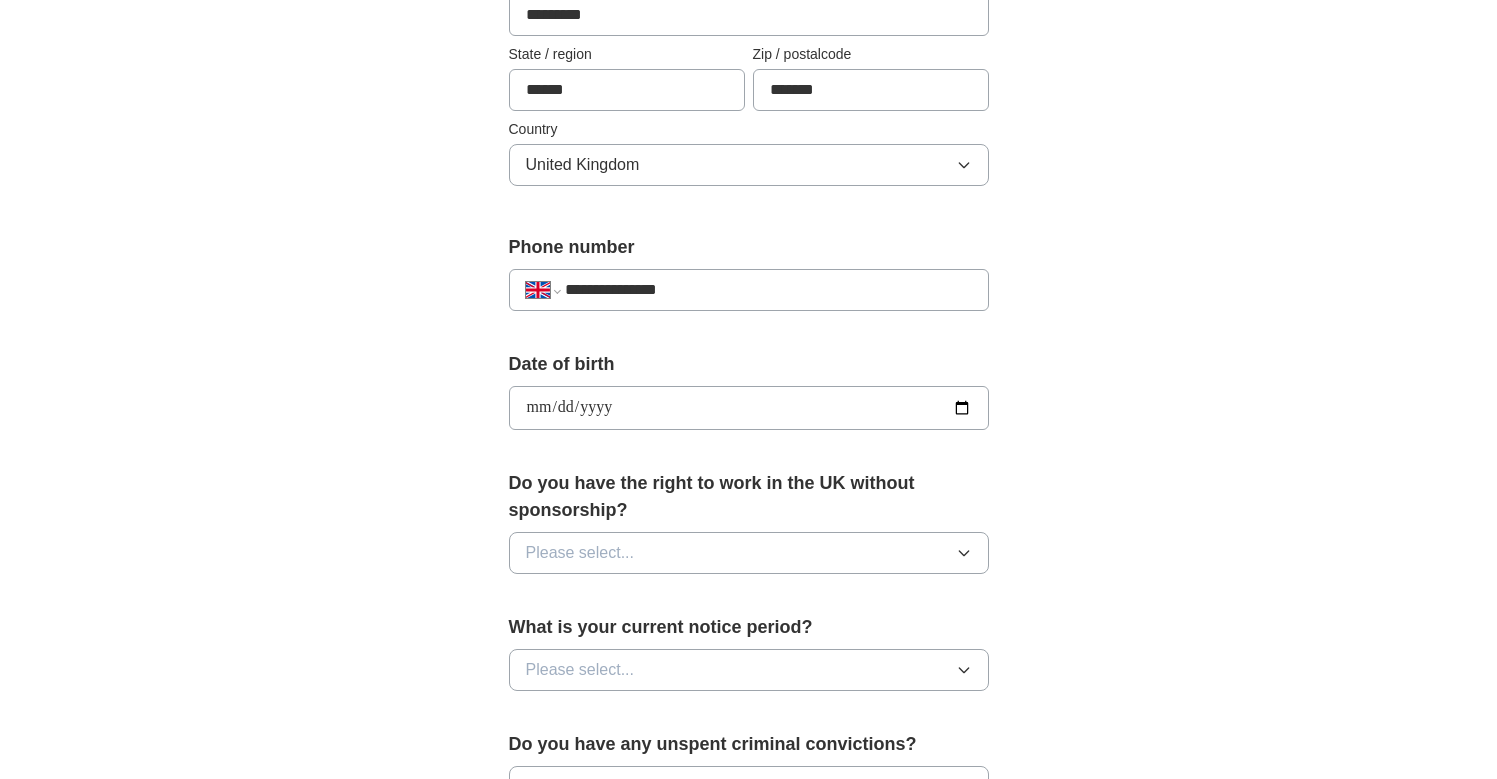 type on "**********" 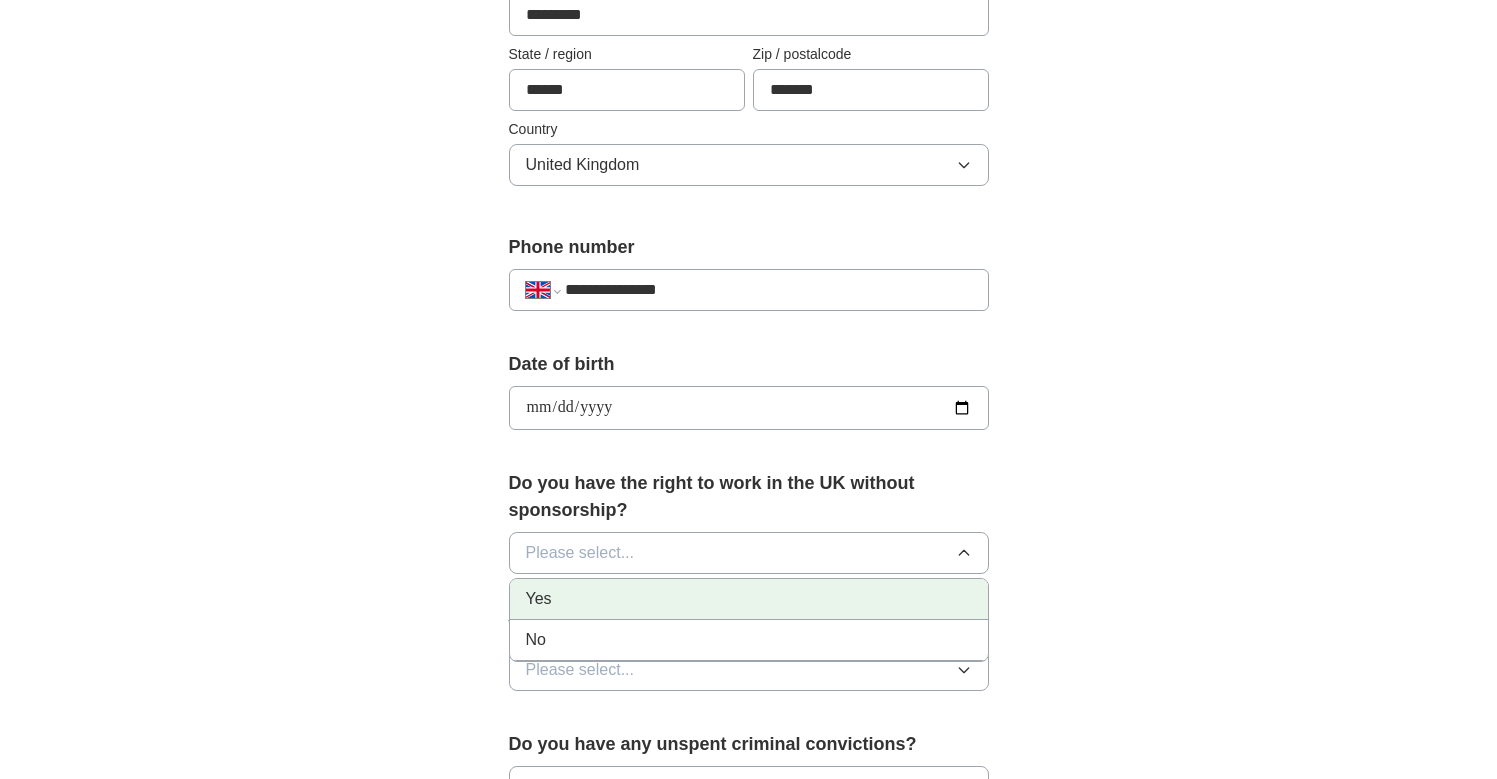 click on "Yes" at bounding box center (749, 599) 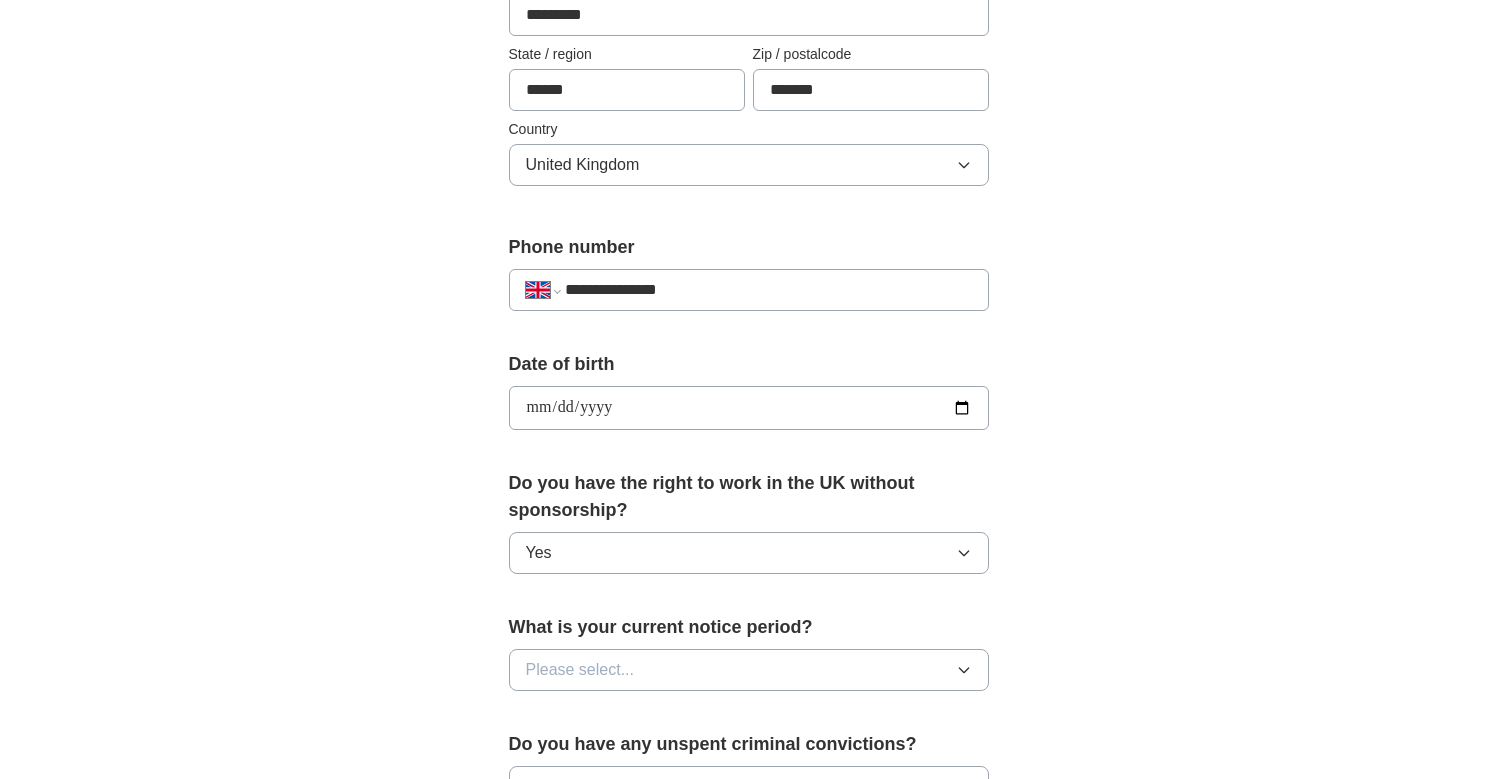 click on "**********" at bounding box center [749, 364] 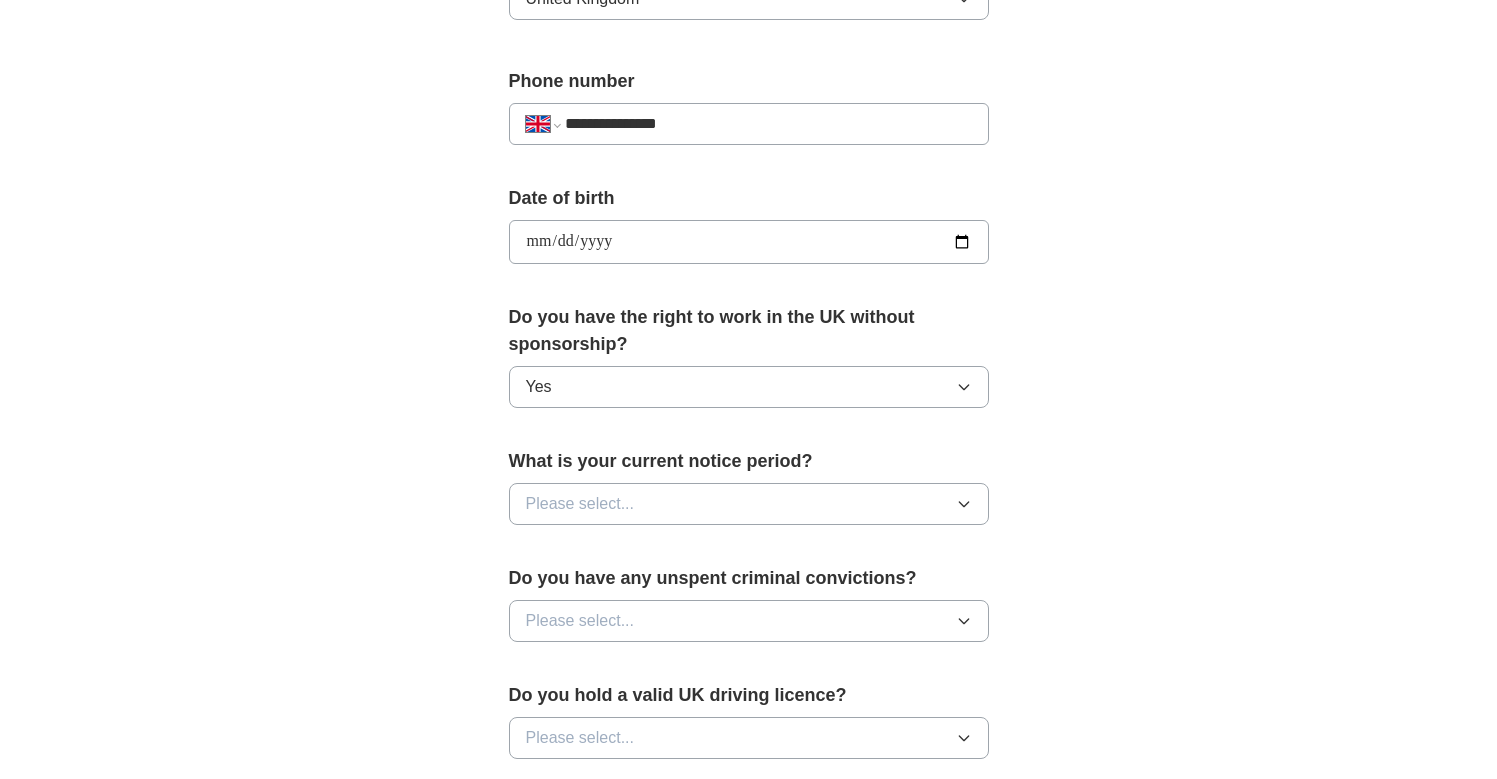 scroll, scrollTop: 921, scrollLeft: 0, axis: vertical 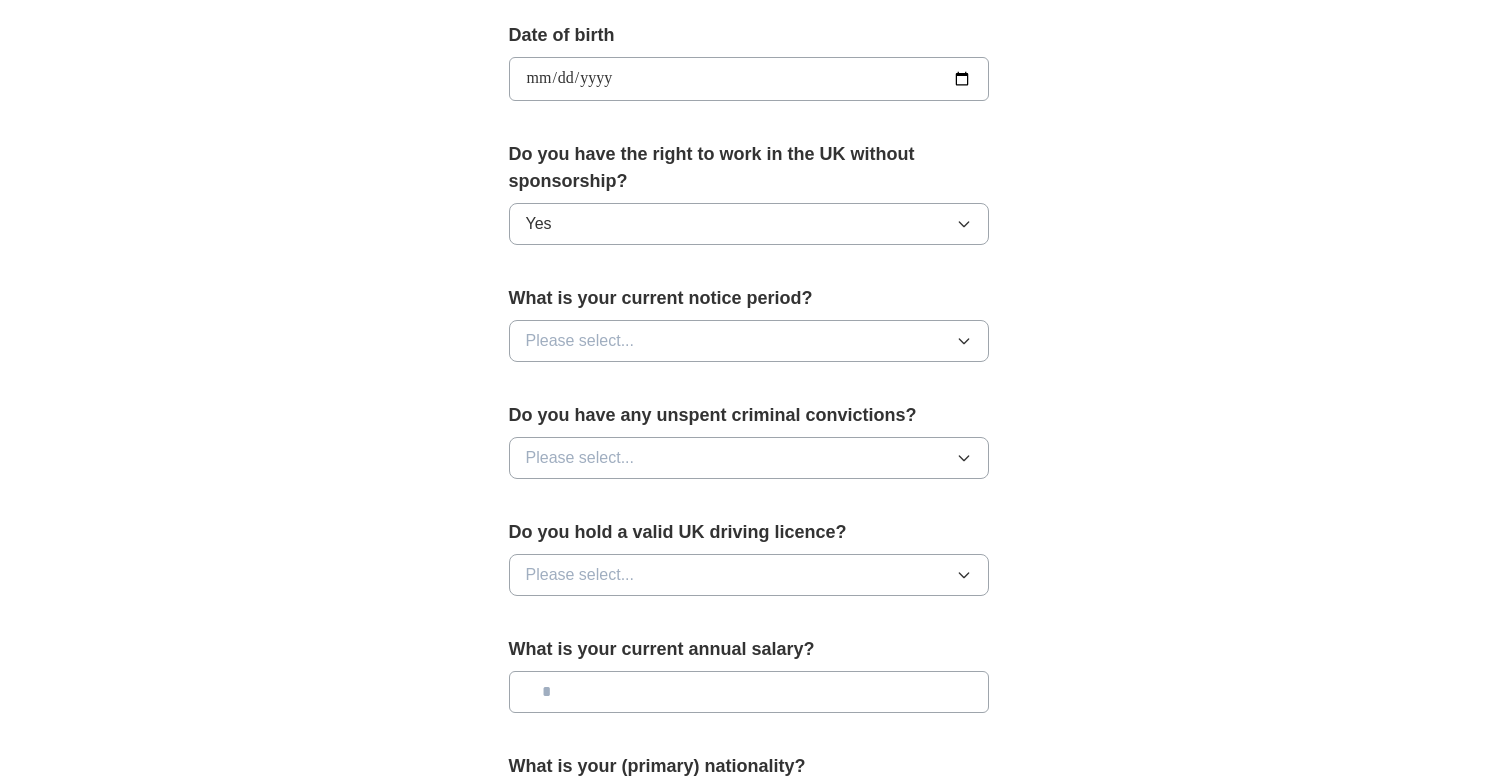 click 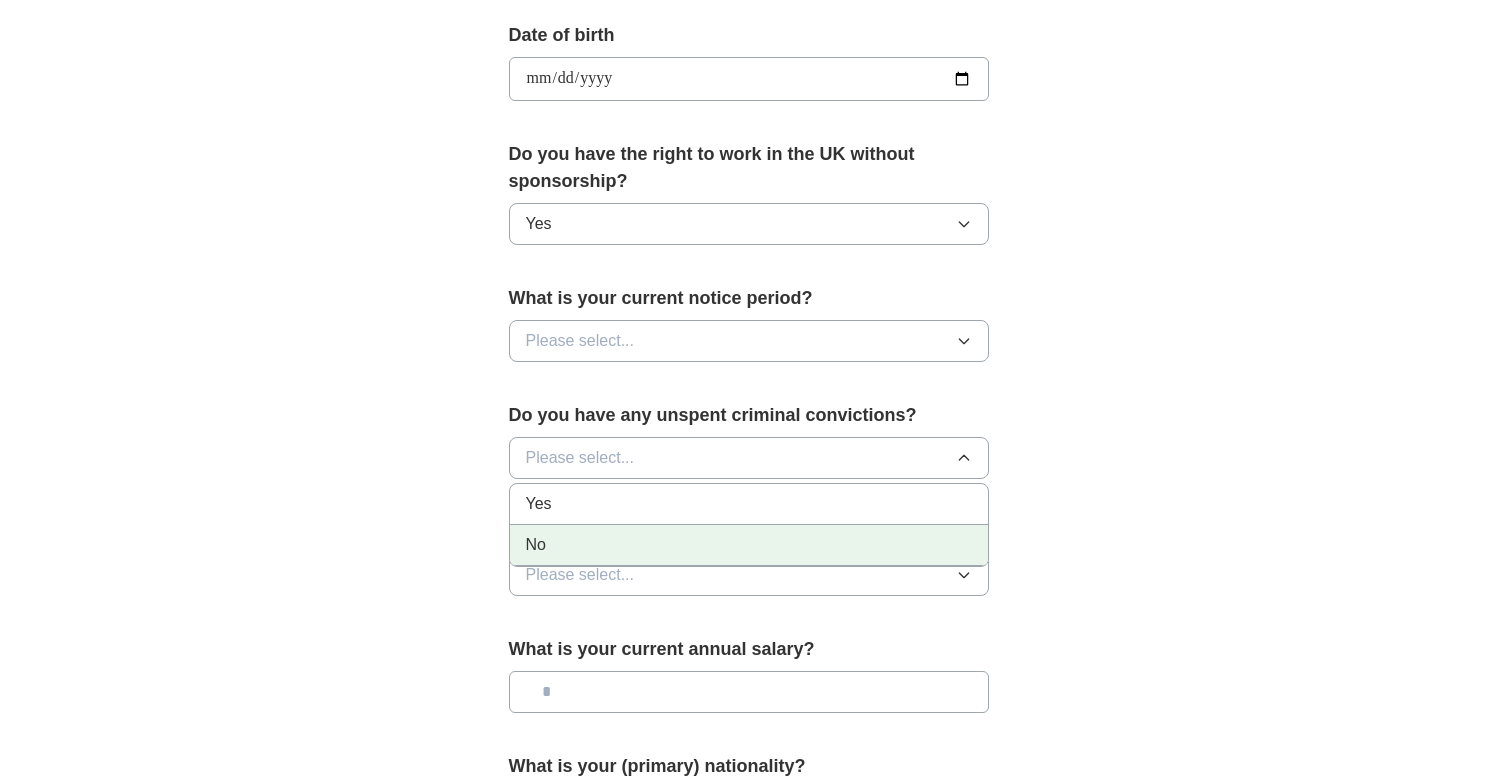 click on "No" at bounding box center [749, 545] 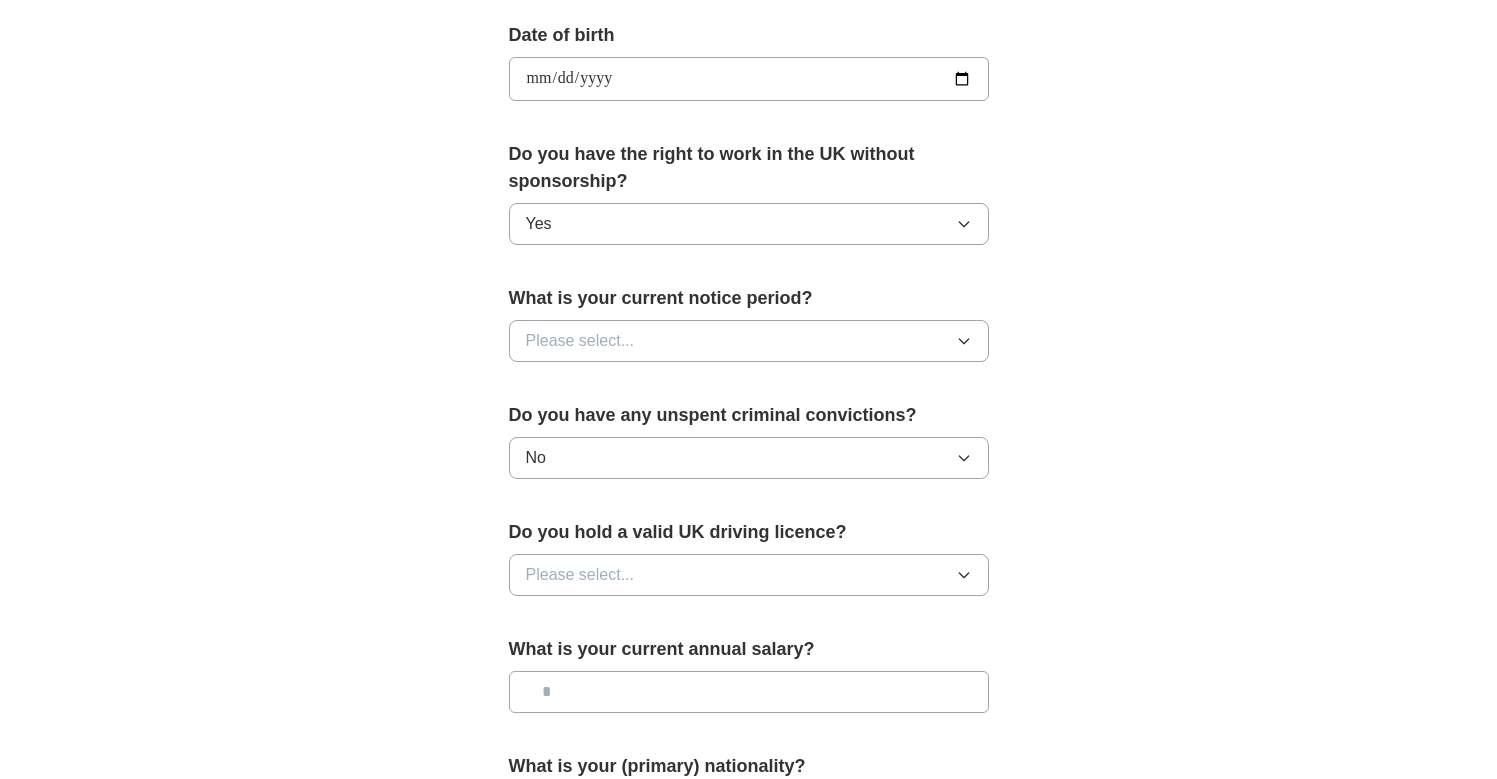 click on "Please select..." at bounding box center [749, 341] 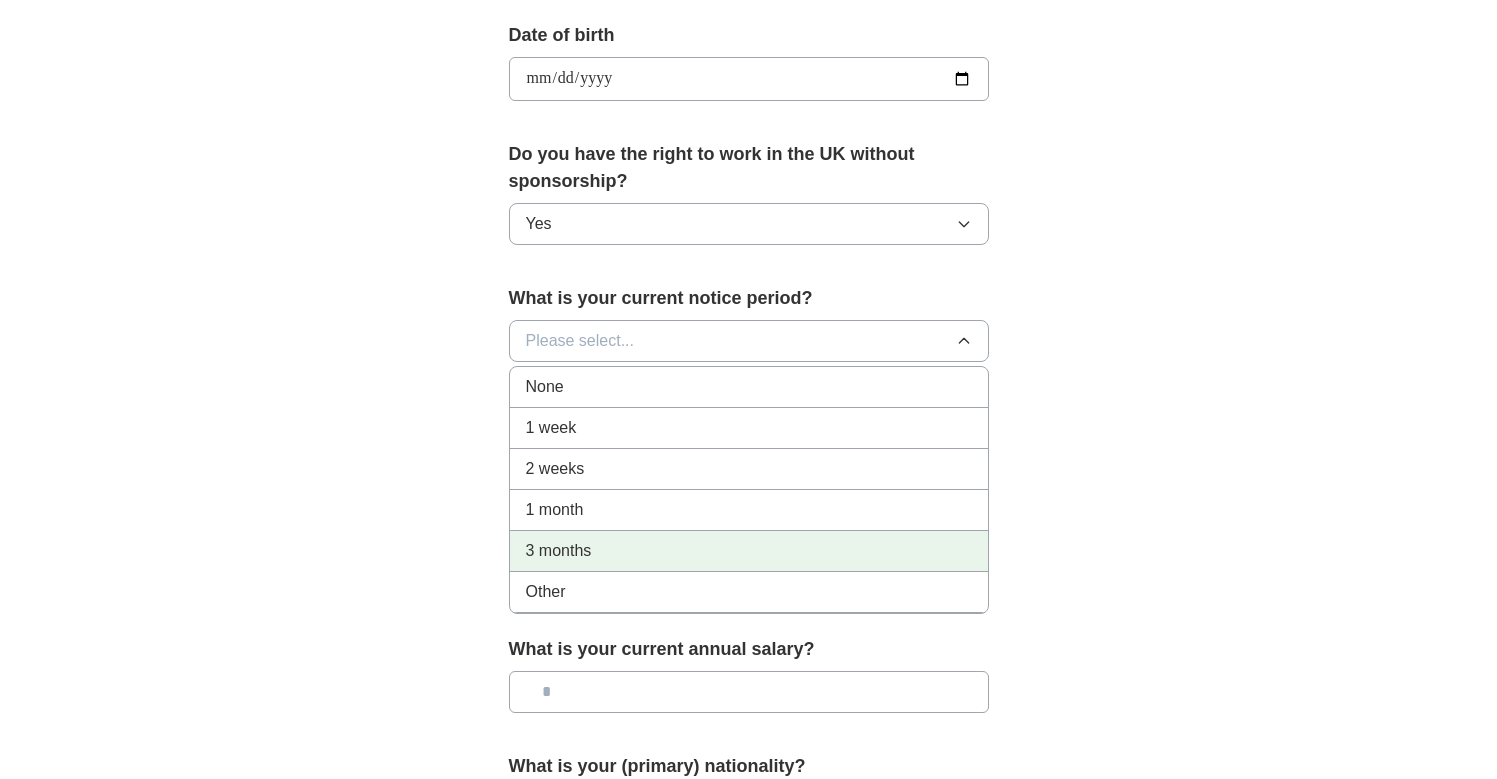 click on "3 months" at bounding box center (749, 551) 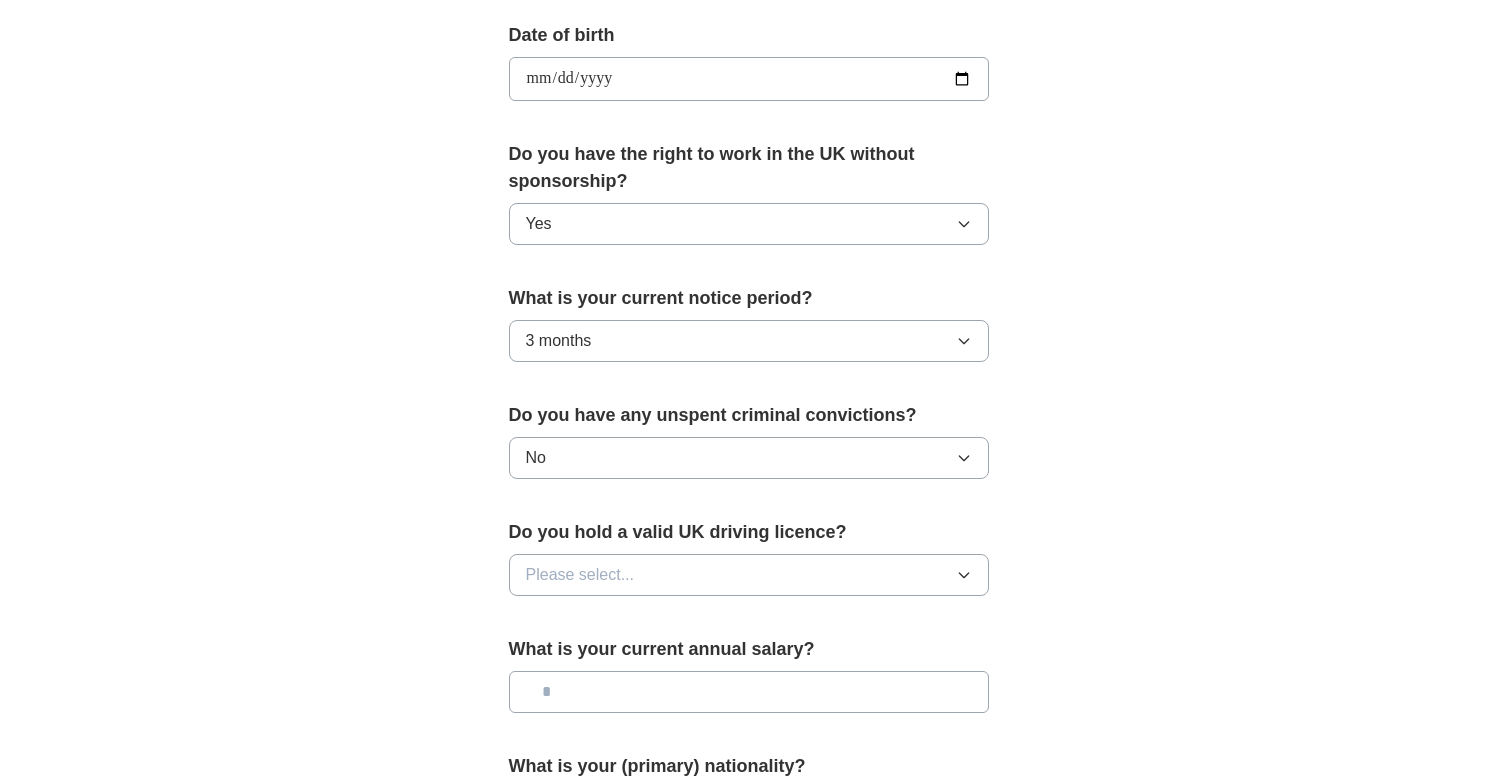 click on "**********" at bounding box center [749, 35] 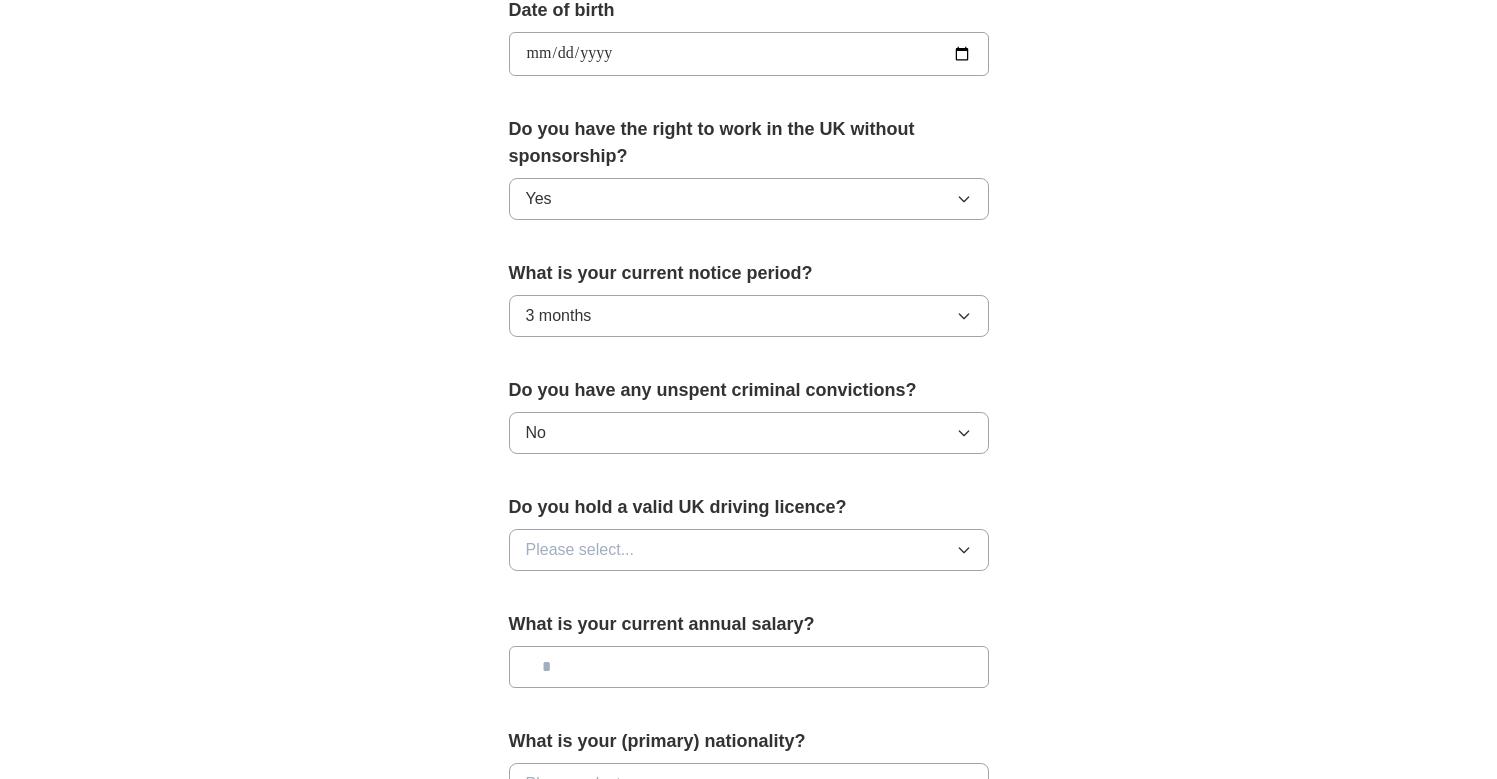 scroll, scrollTop: 950, scrollLeft: 0, axis: vertical 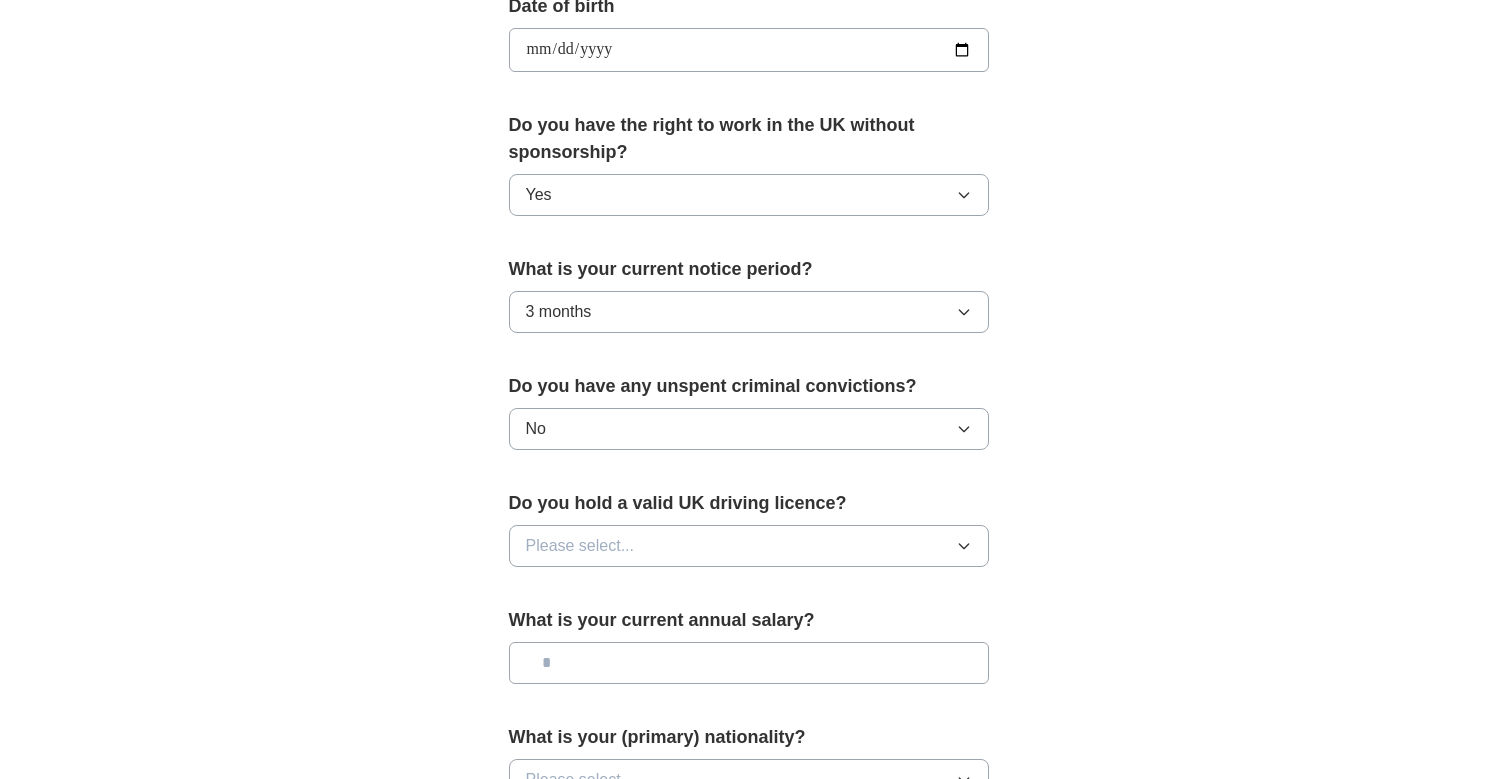 click on "Please select..." at bounding box center [749, 546] 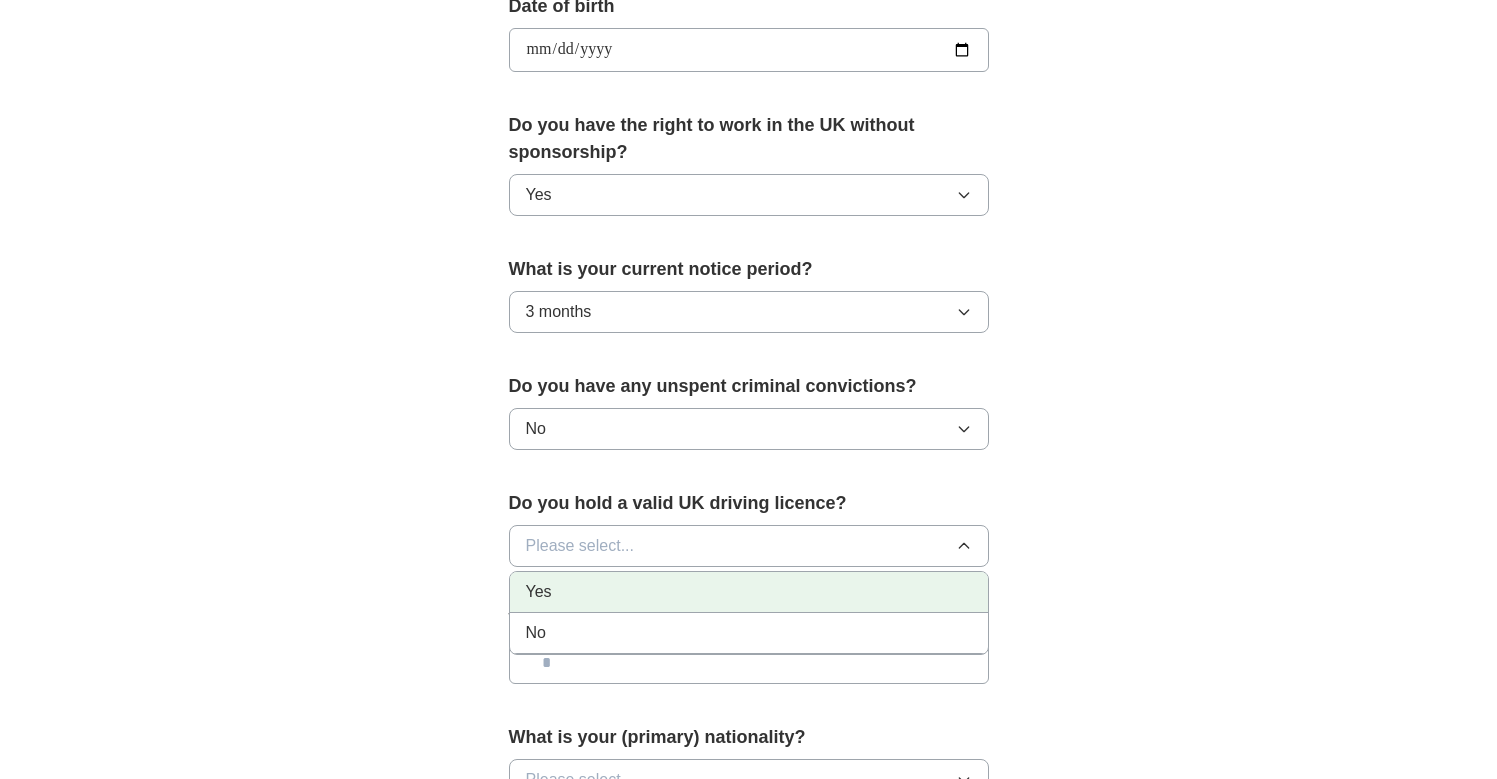 click on "Yes" at bounding box center [749, 592] 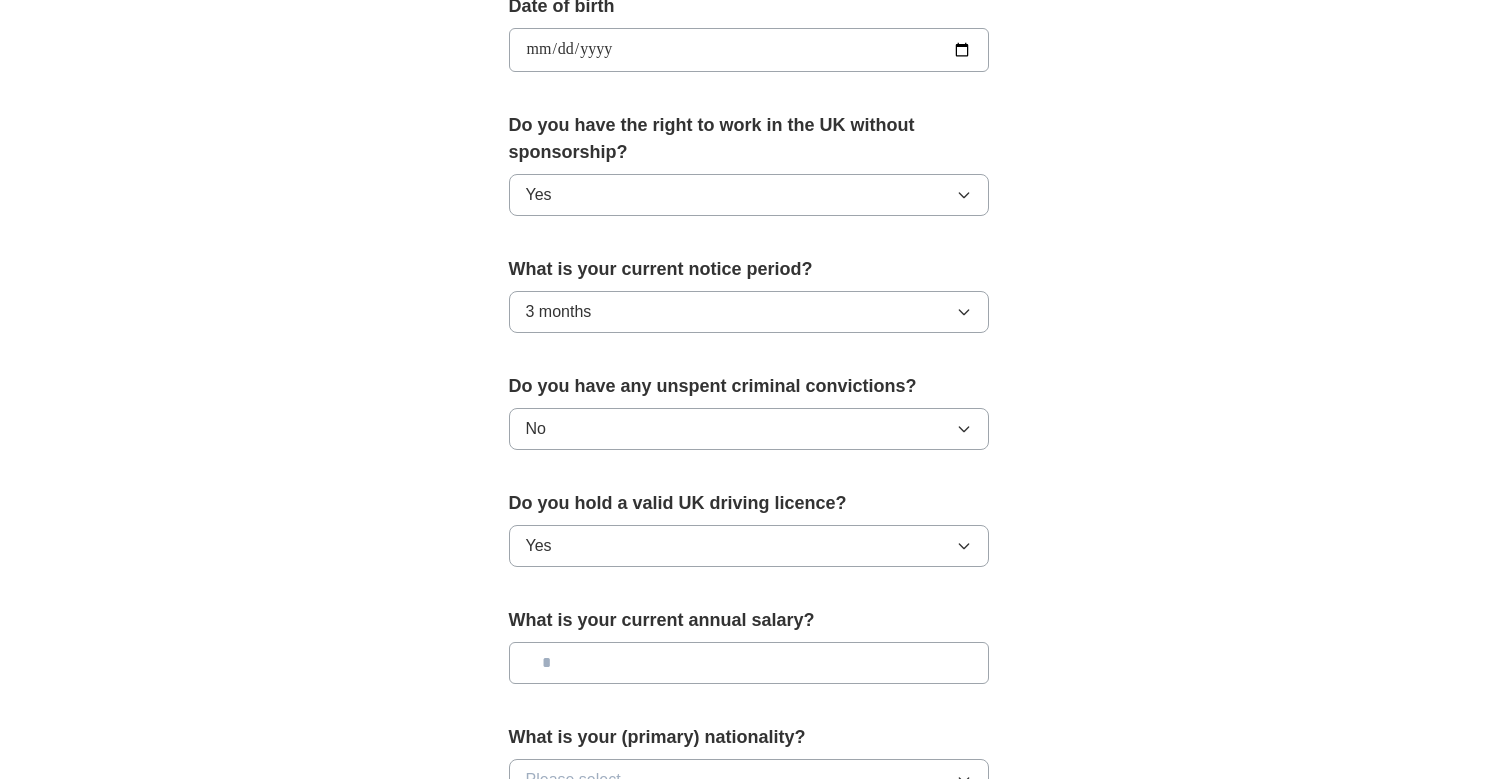 click on "**********" at bounding box center [749, 6] 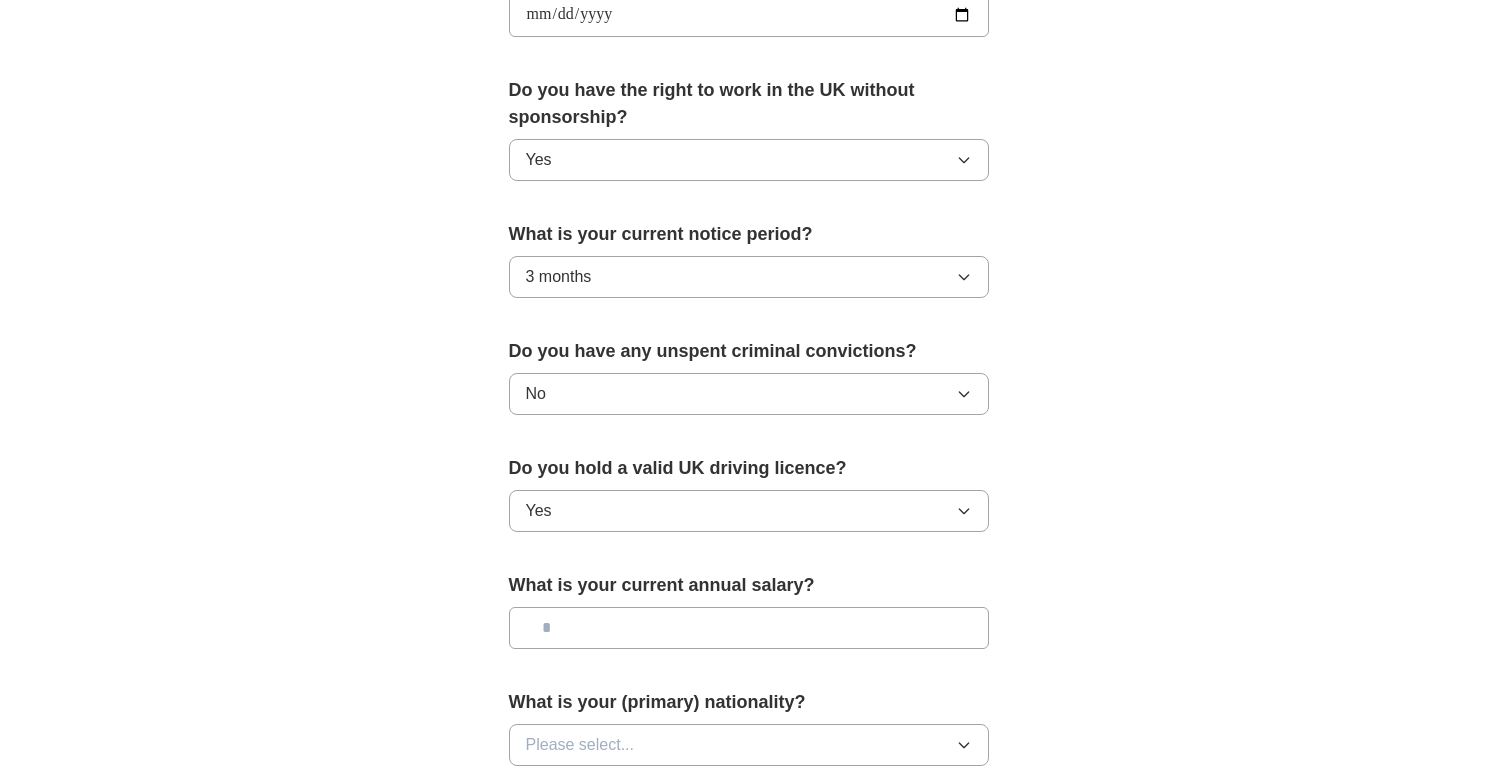 scroll, scrollTop: 1088, scrollLeft: 0, axis: vertical 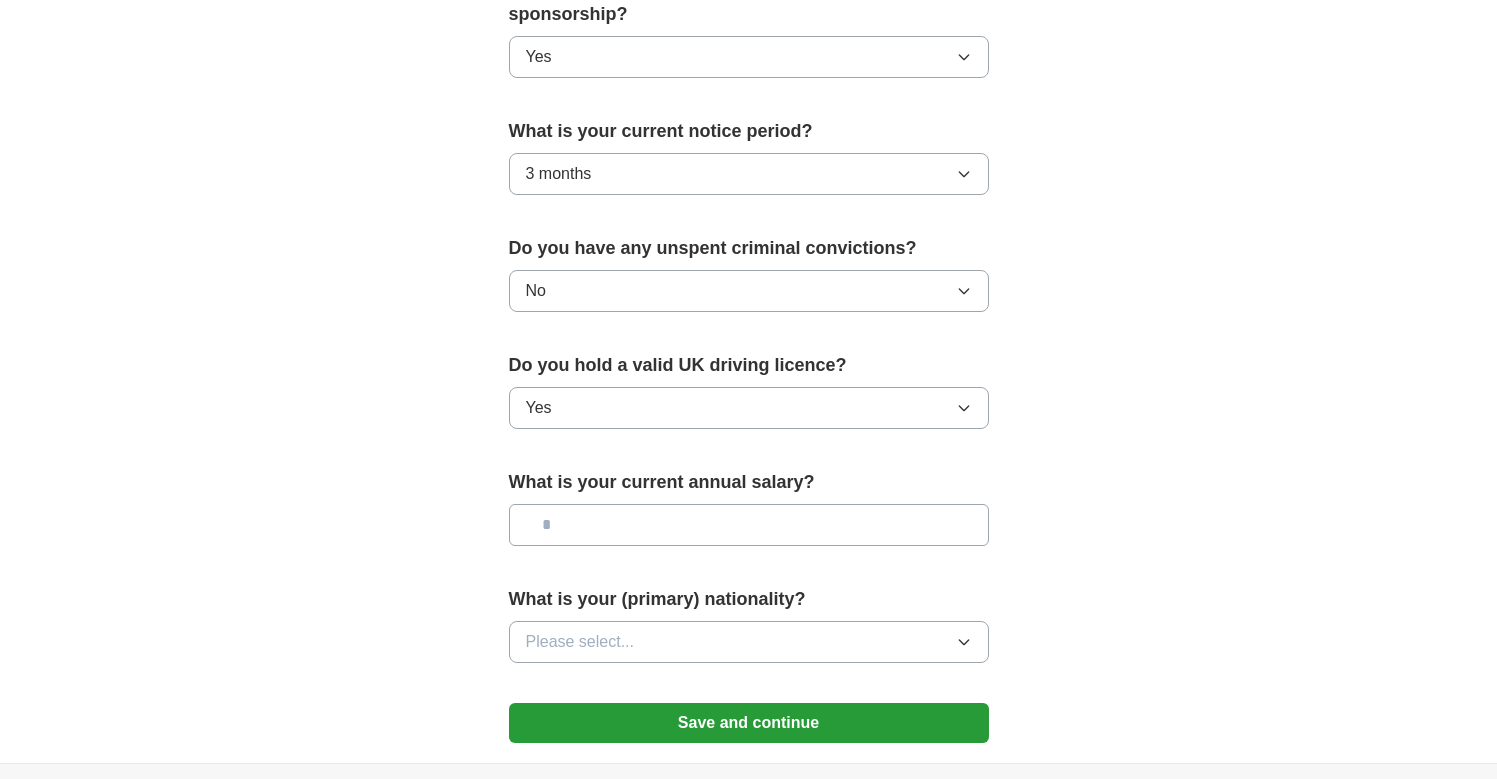 click at bounding box center [749, 525] 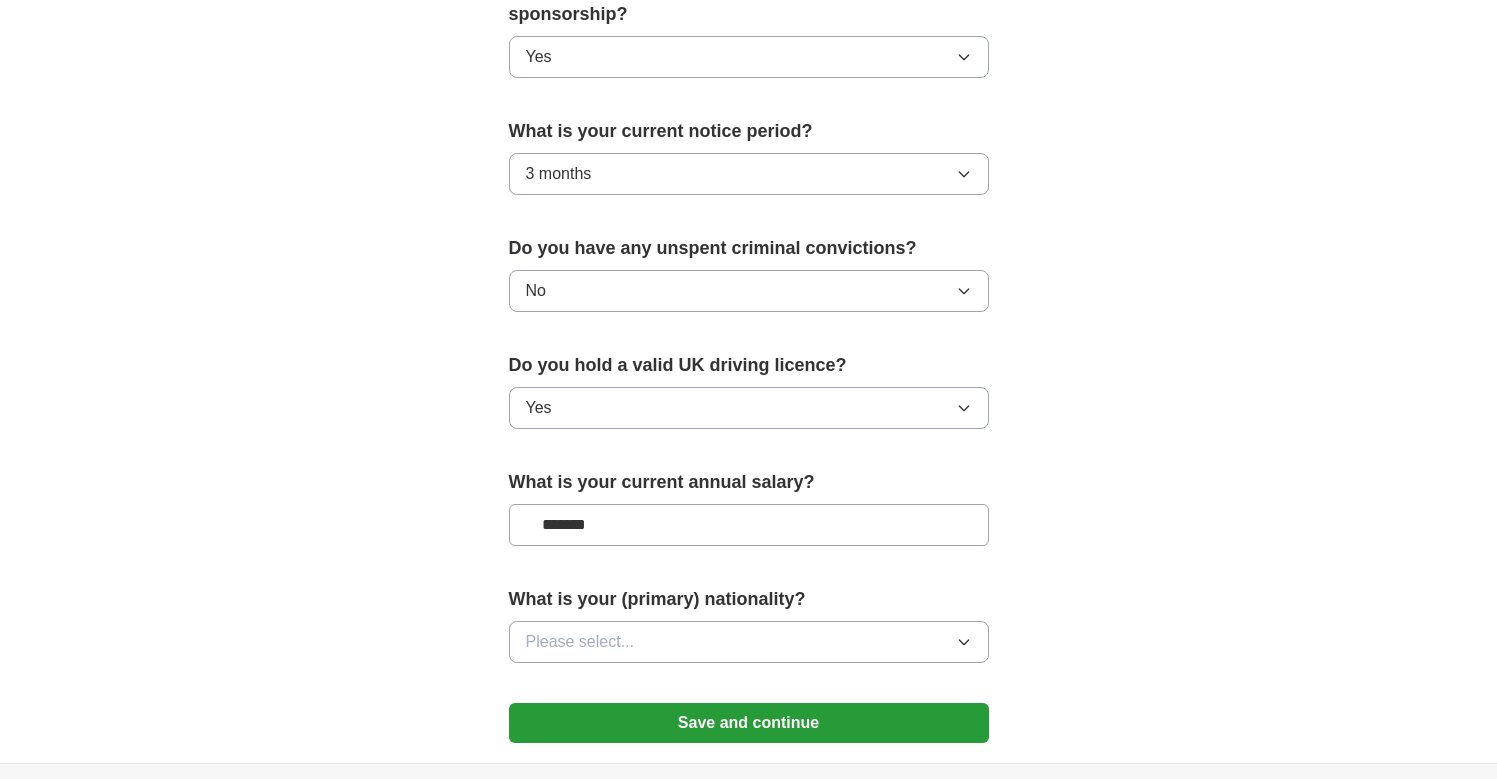 type on "********" 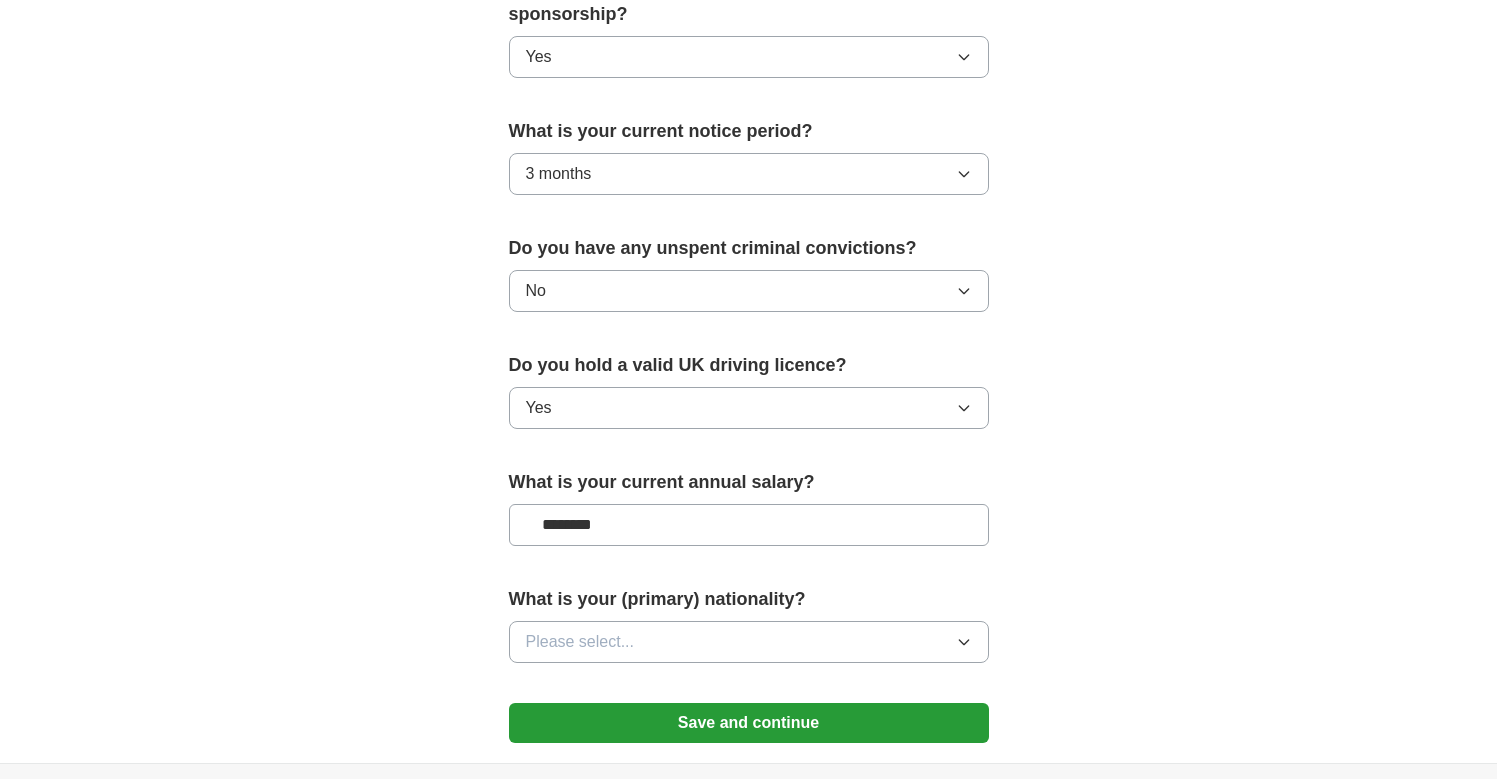 click on "**********" at bounding box center [749, -76] 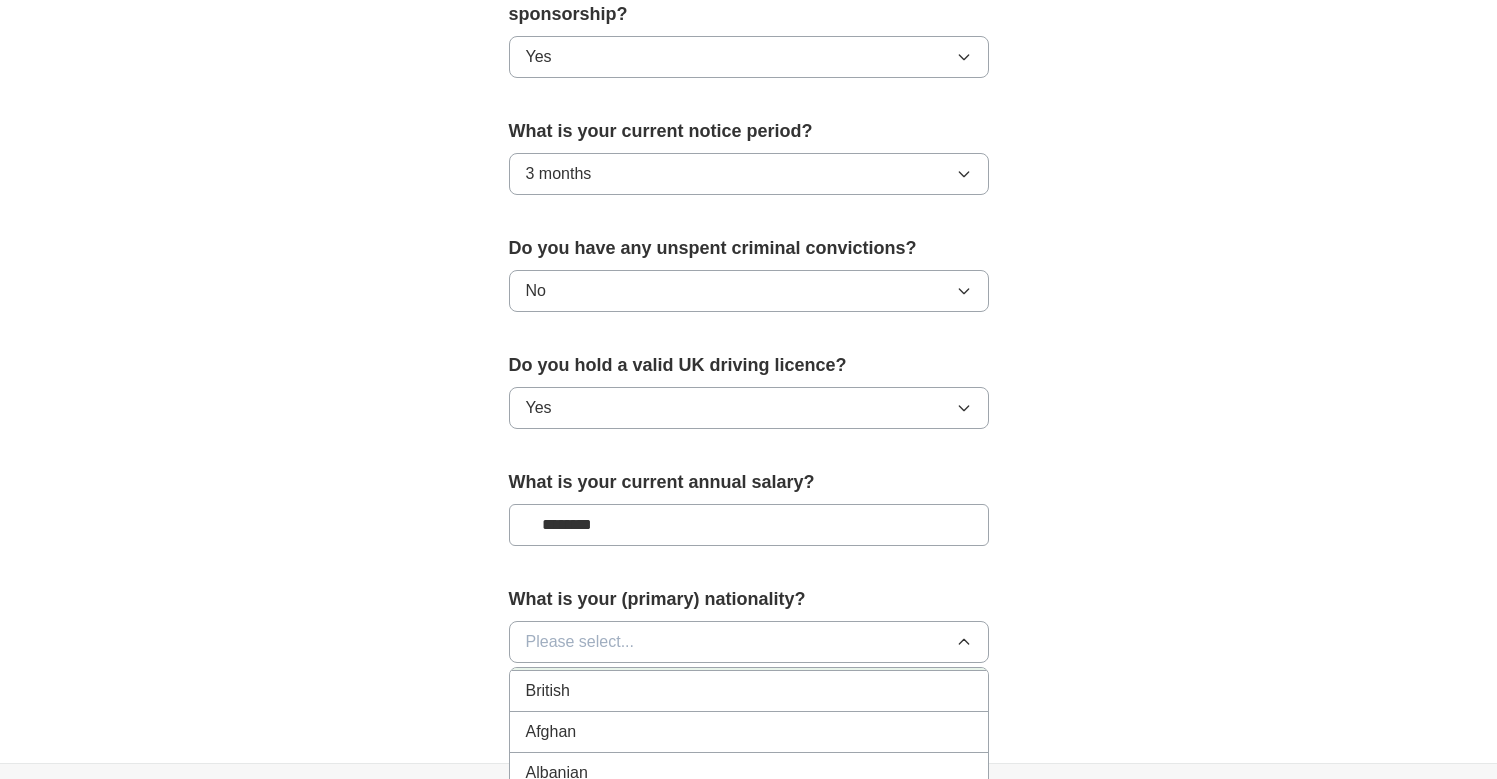 scroll, scrollTop: 11, scrollLeft: 0, axis: vertical 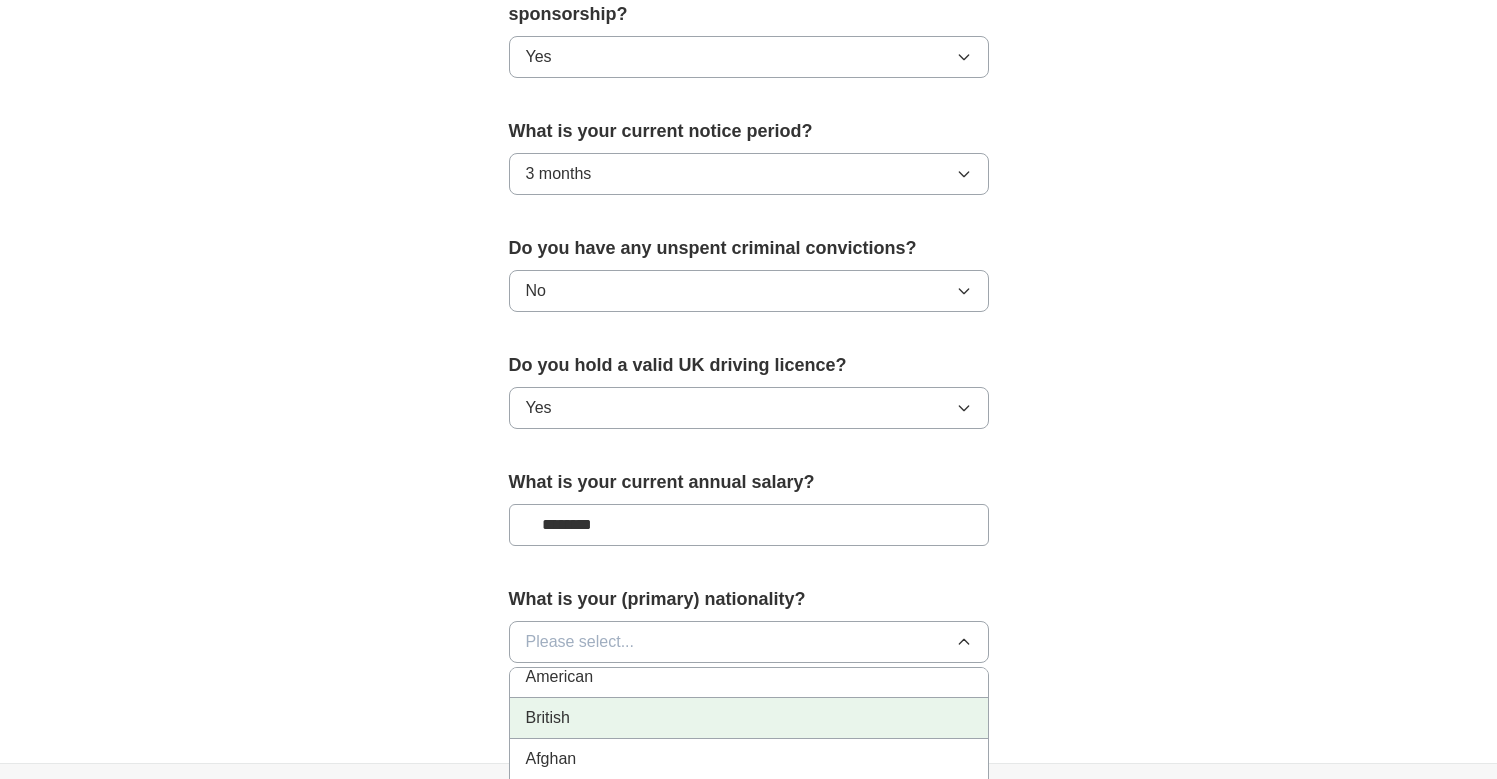 click on "British" at bounding box center (749, 718) 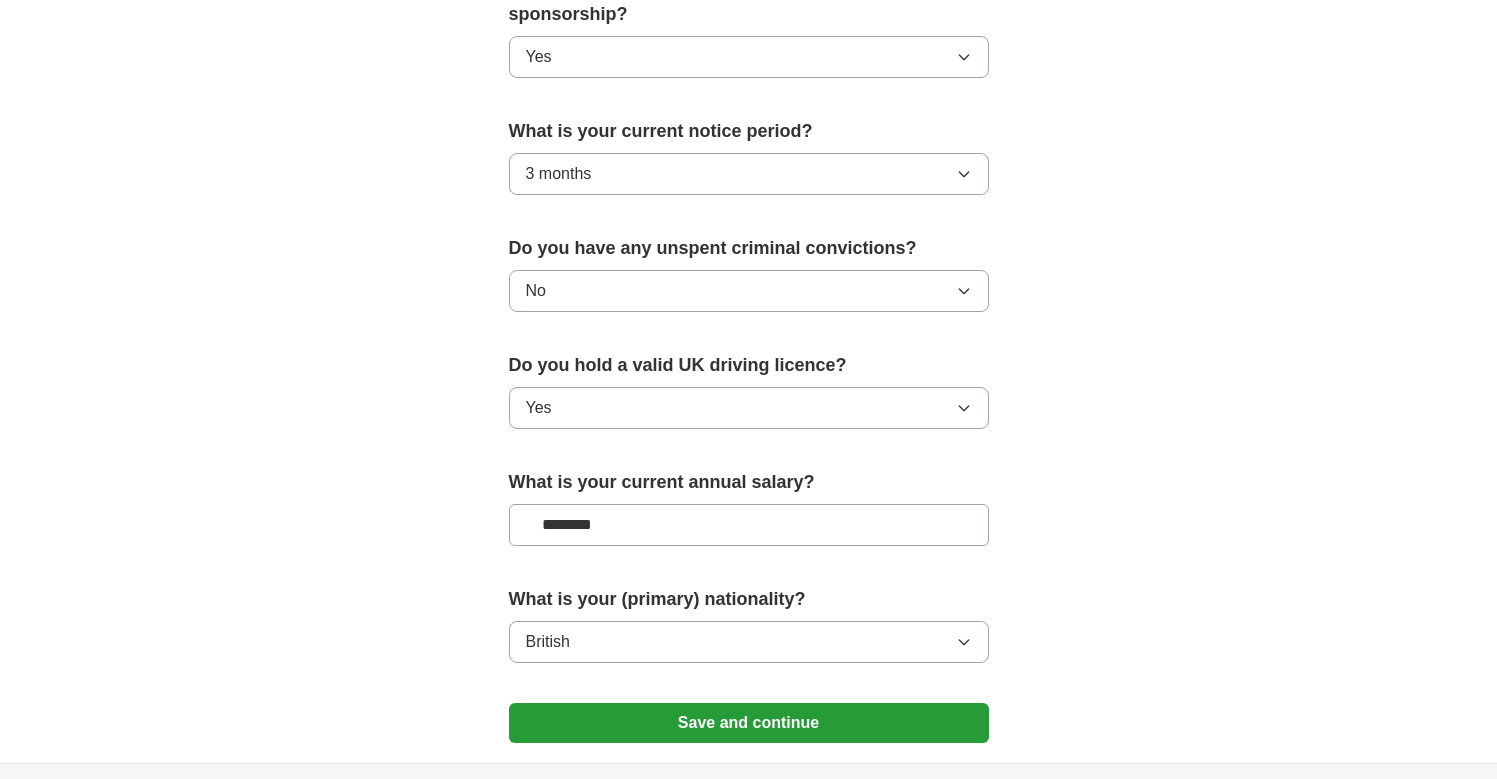 click on "**********" at bounding box center (749, -132) 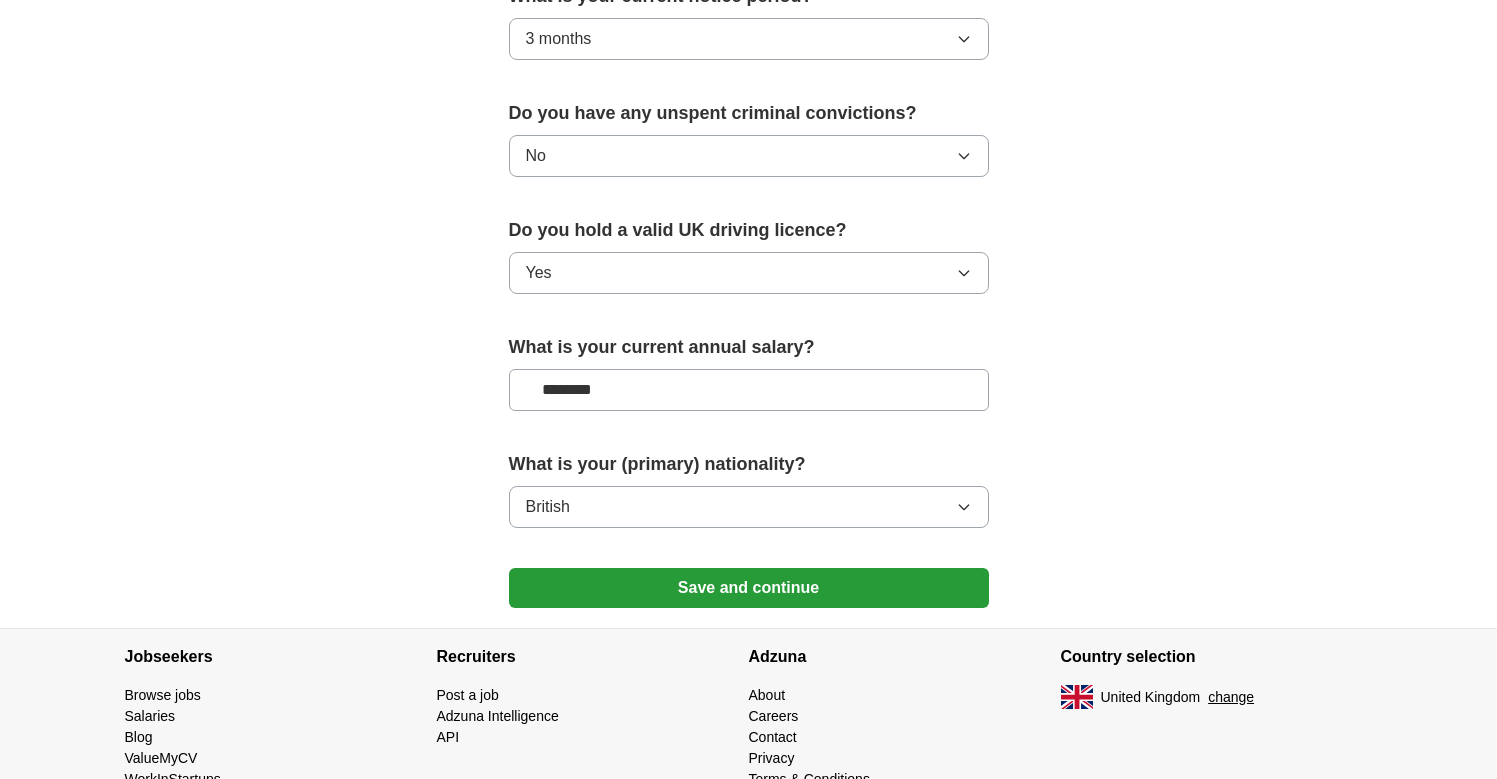 scroll, scrollTop: 1276, scrollLeft: 0, axis: vertical 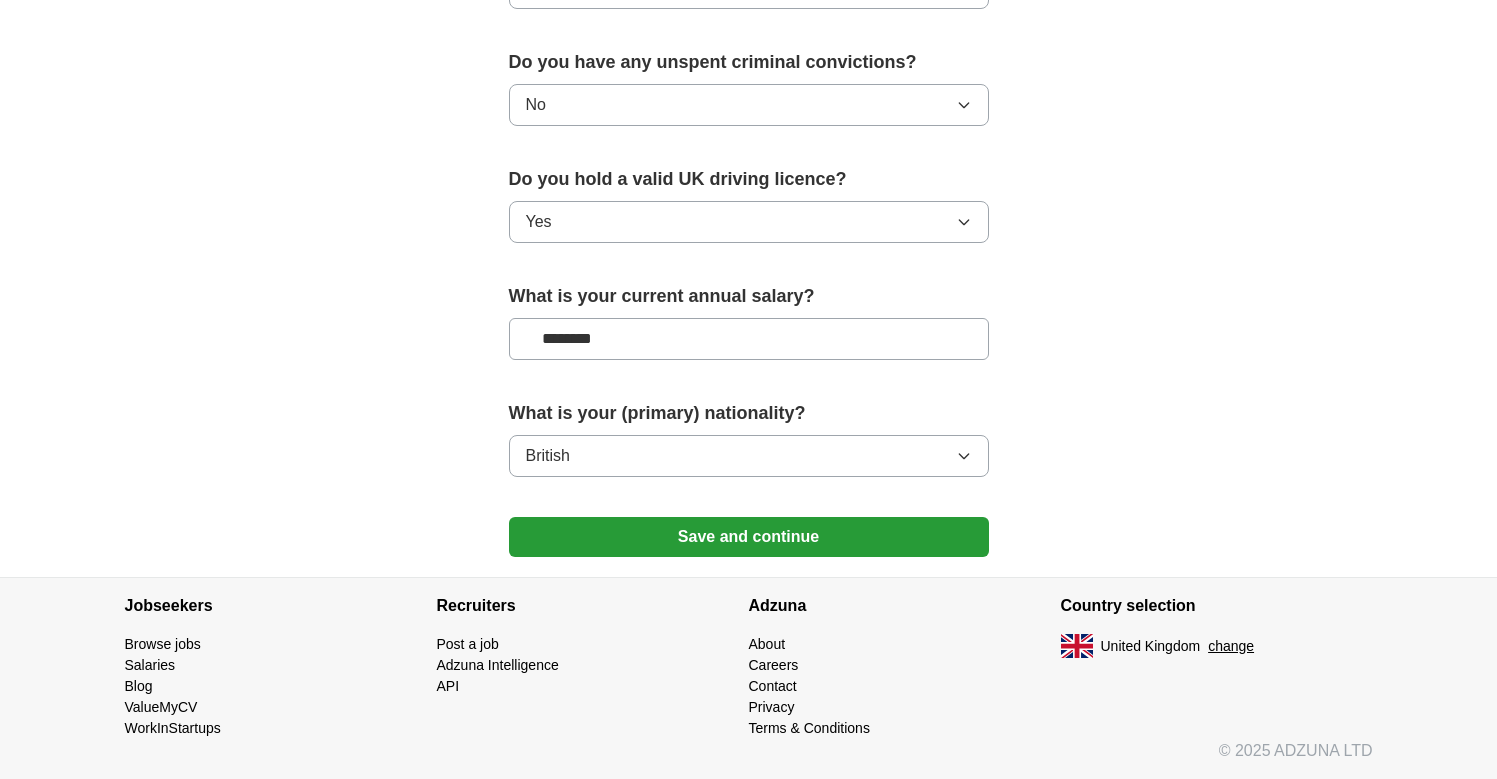 click on "Save and continue" at bounding box center (749, 537) 